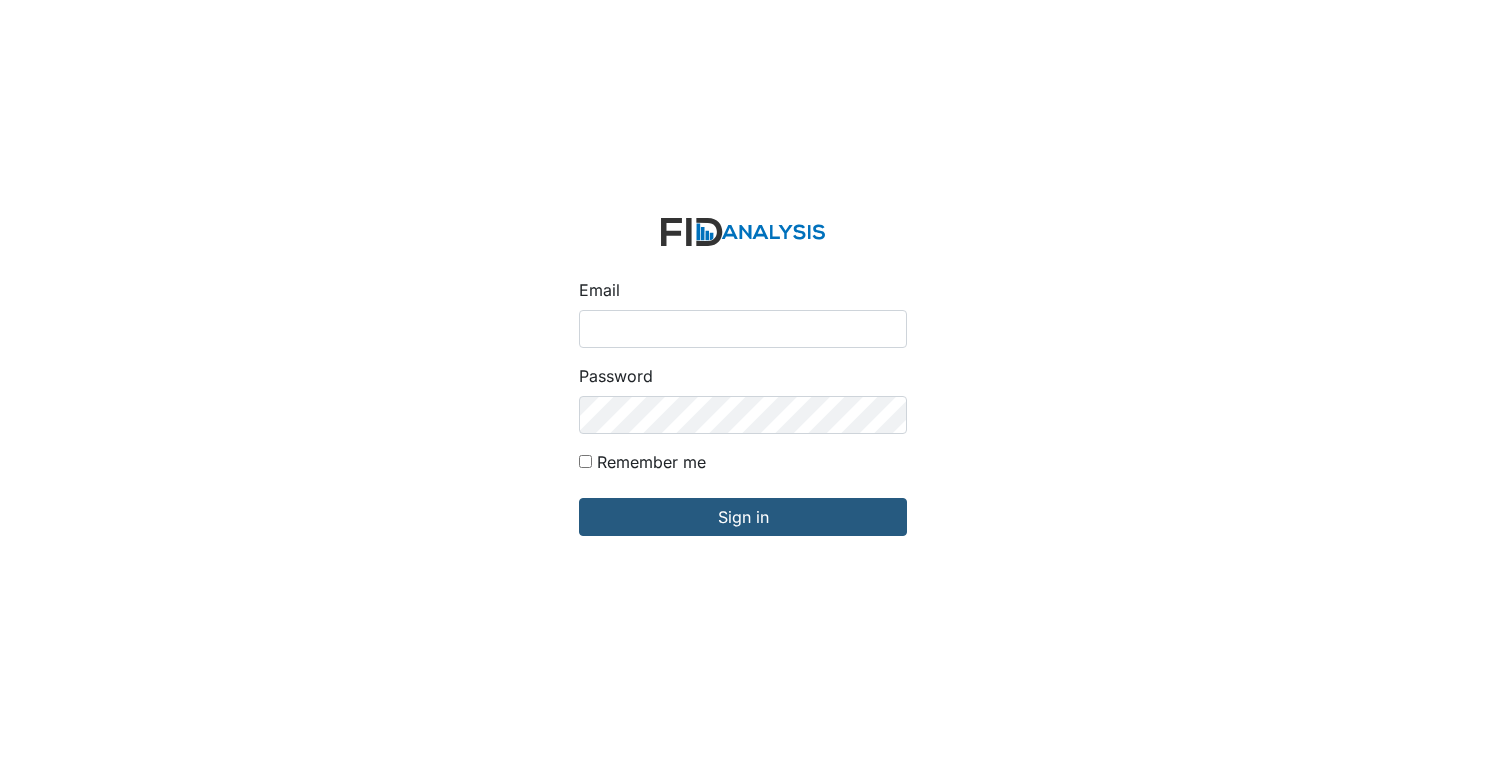 scroll, scrollTop: 0, scrollLeft: 0, axis: both 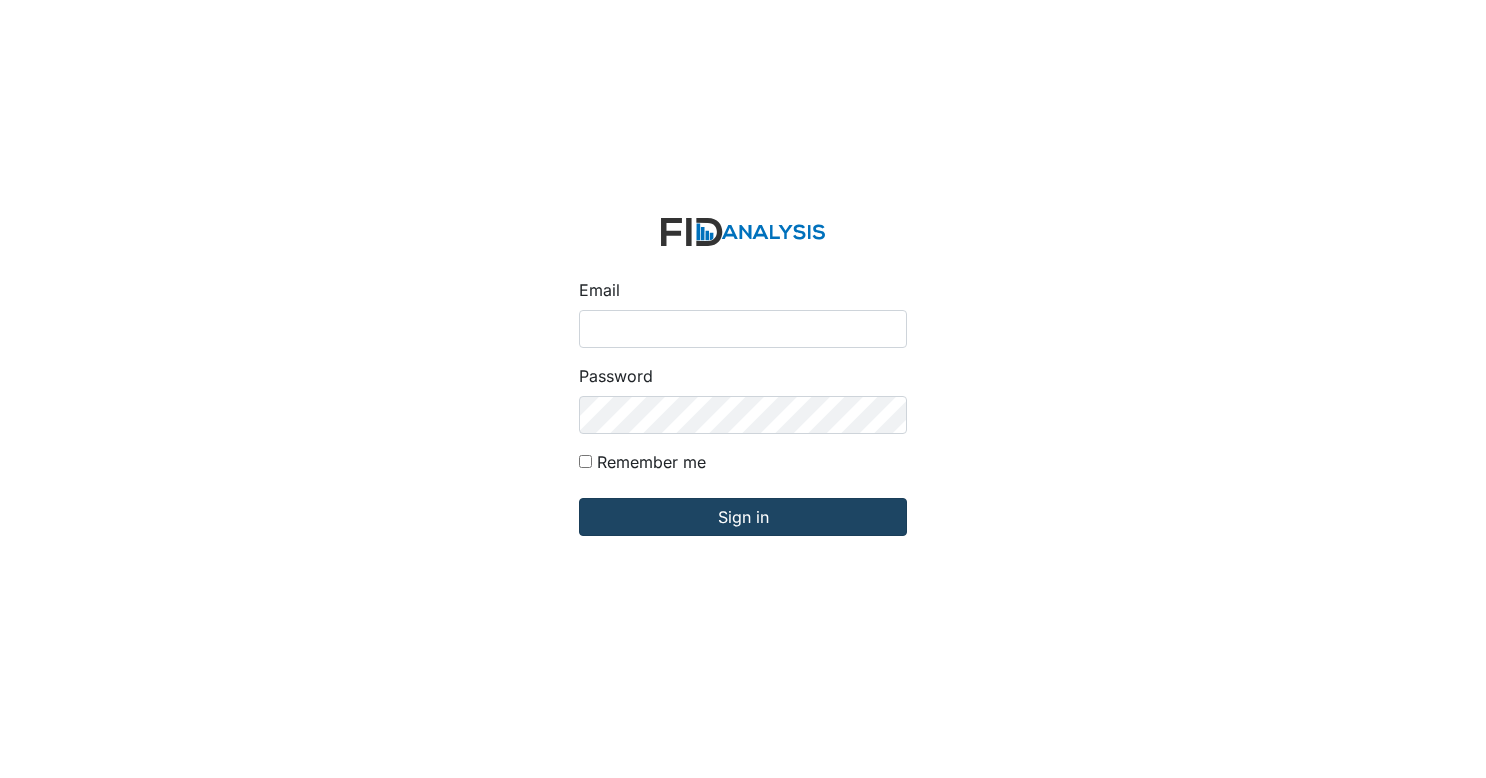 type on "[EMAIL]" 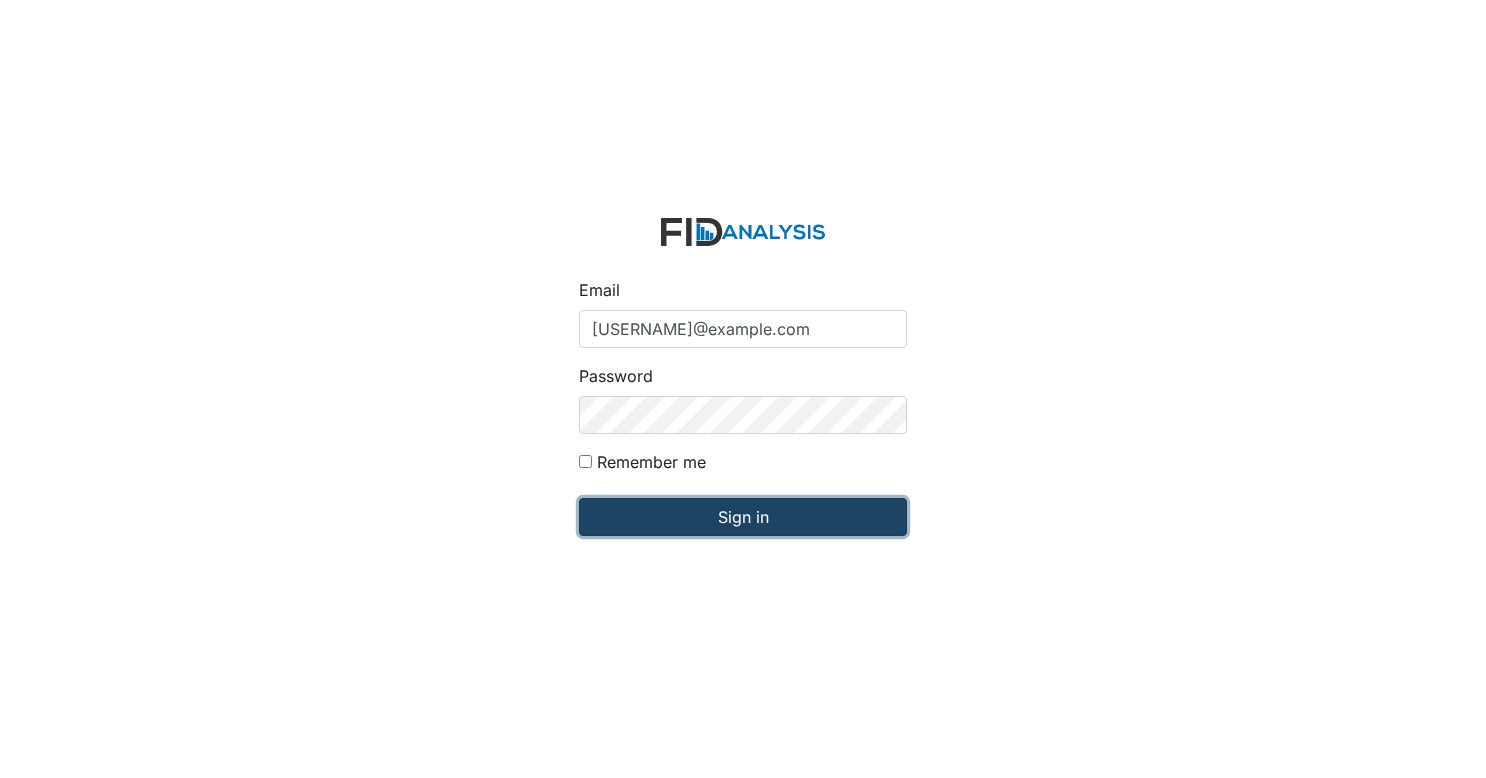click on "Sign in" at bounding box center (743, 517) 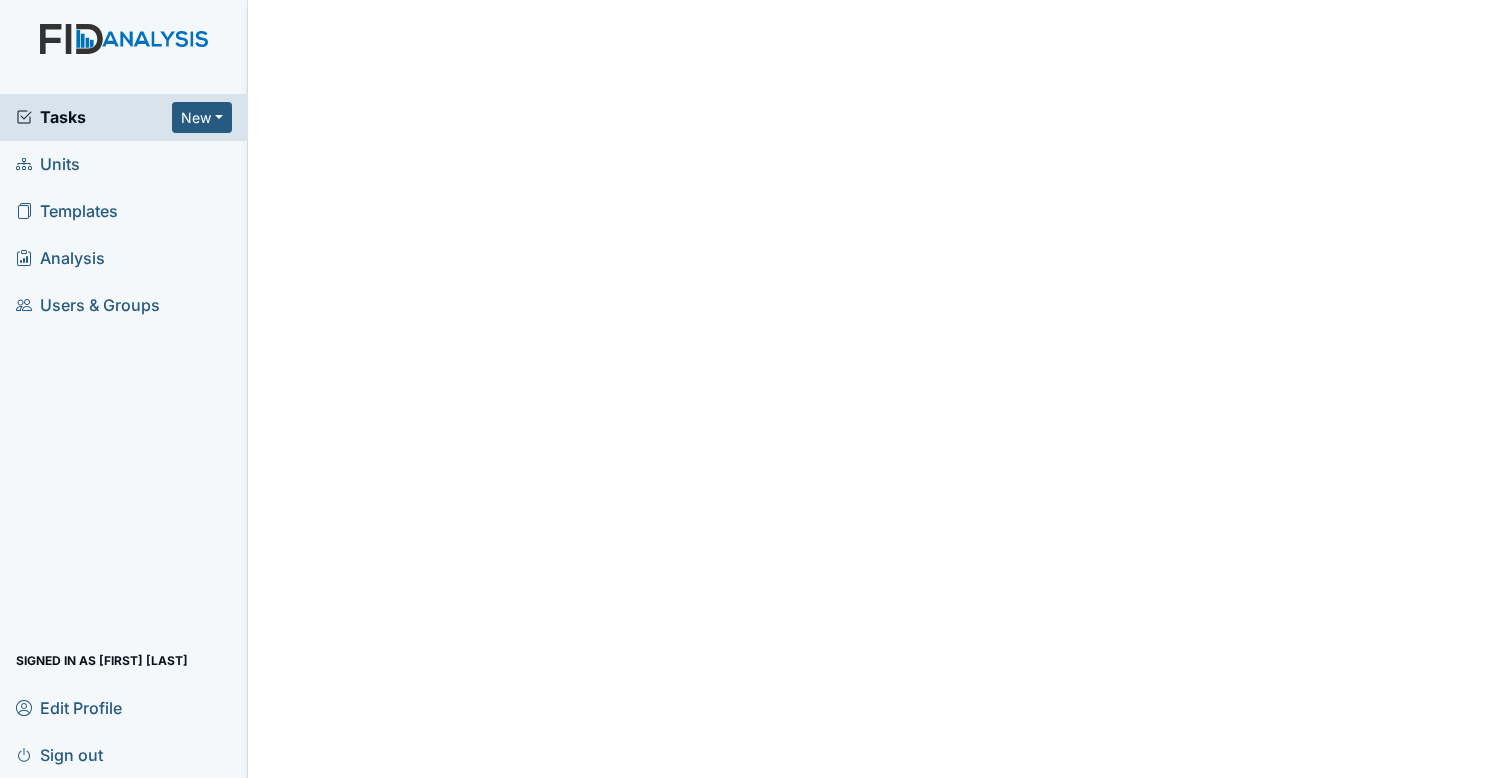 scroll, scrollTop: 0, scrollLeft: 0, axis: both 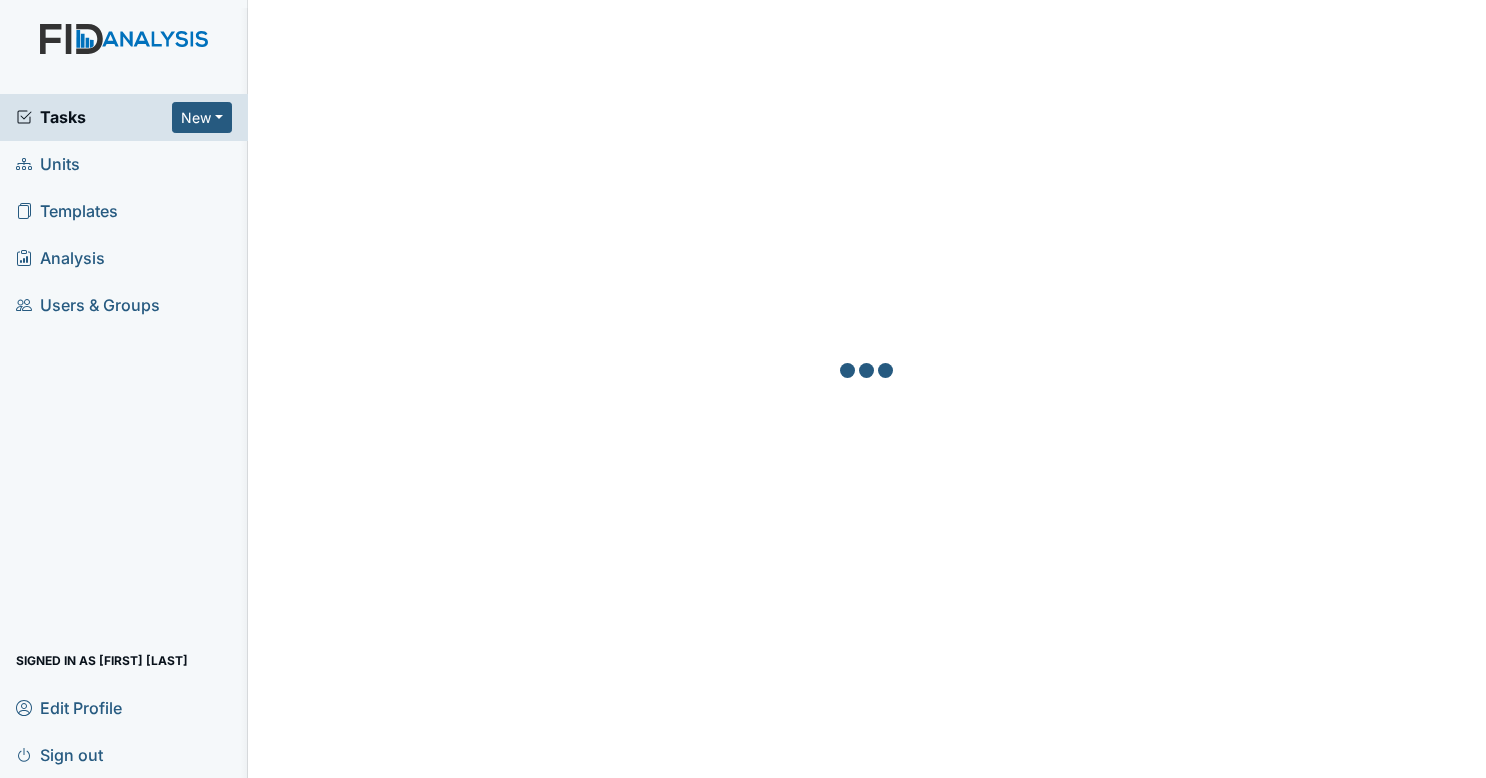 click on "Tasks" at bounding box center [94, 117] 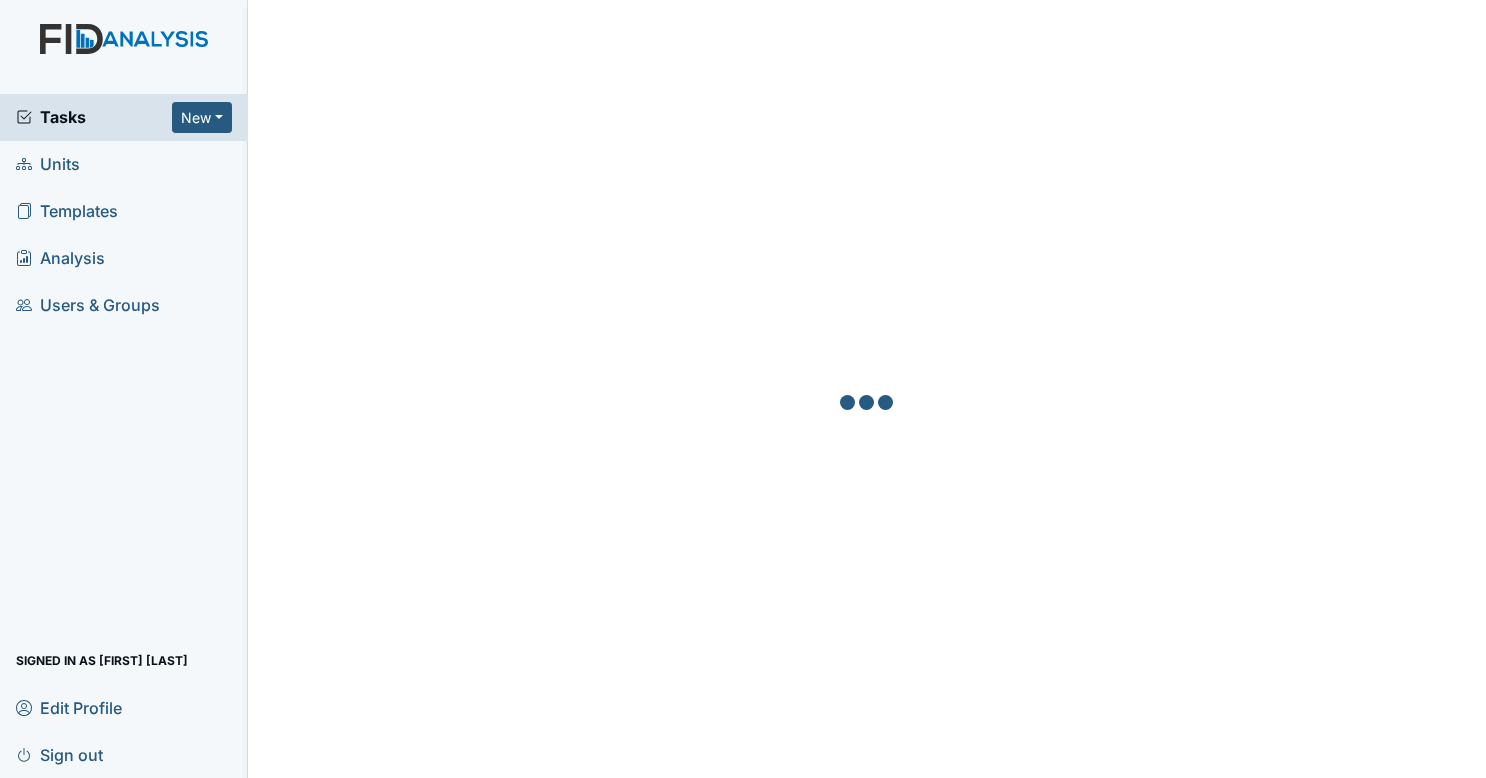 scroll, scrollTop: 0, scrollLeft: 0, axis: both 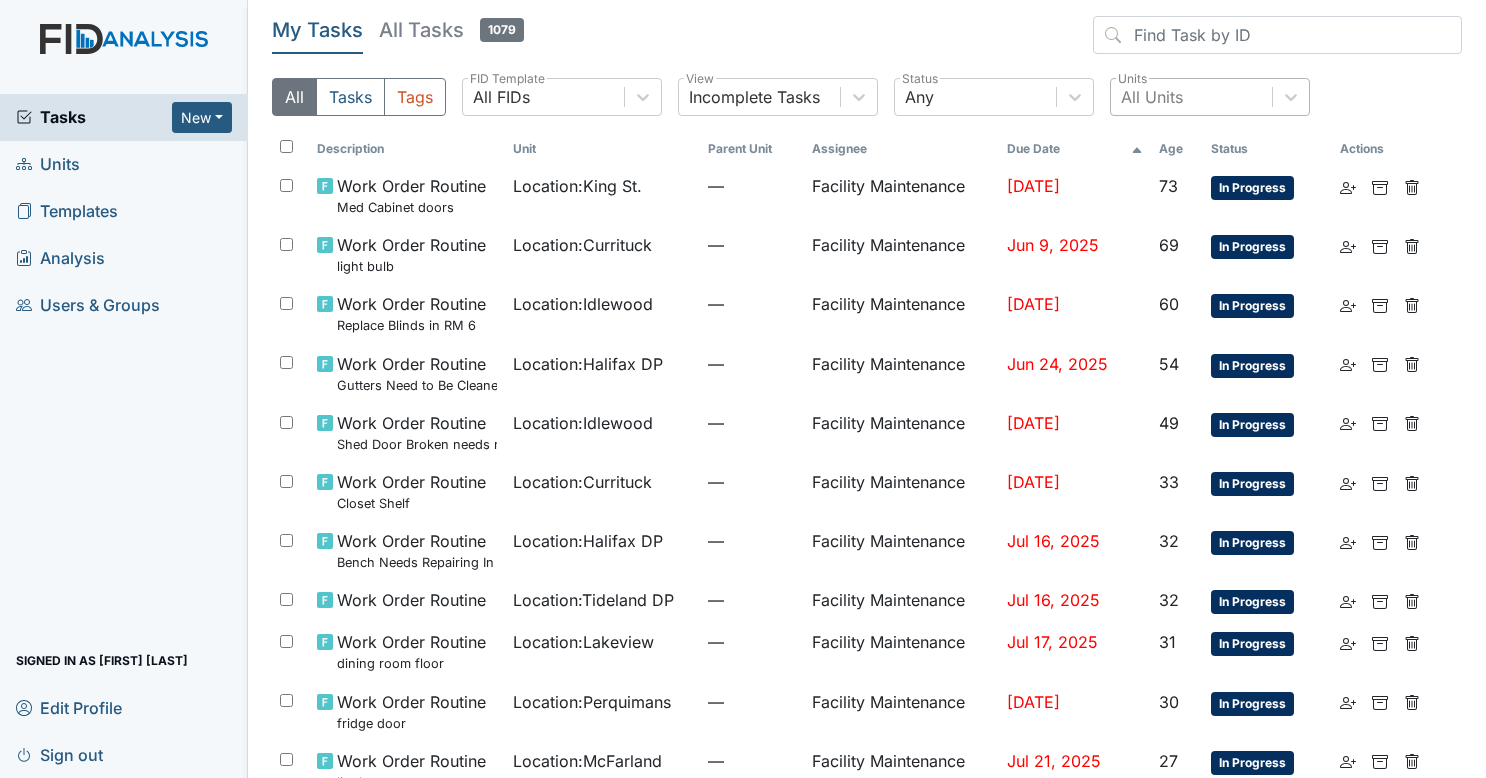 click on "All Units" at bounding box center (1191, 97) 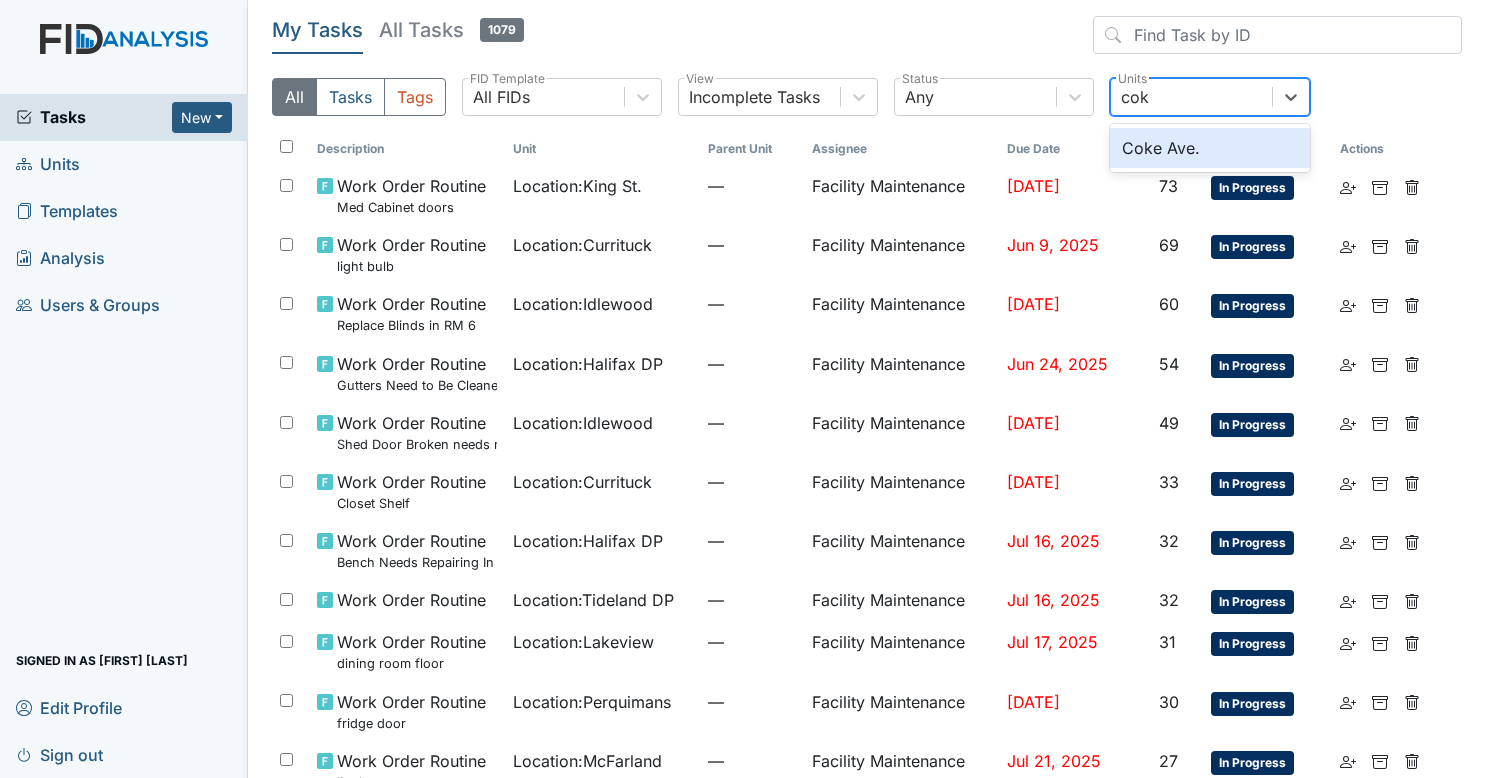 type on "coke" 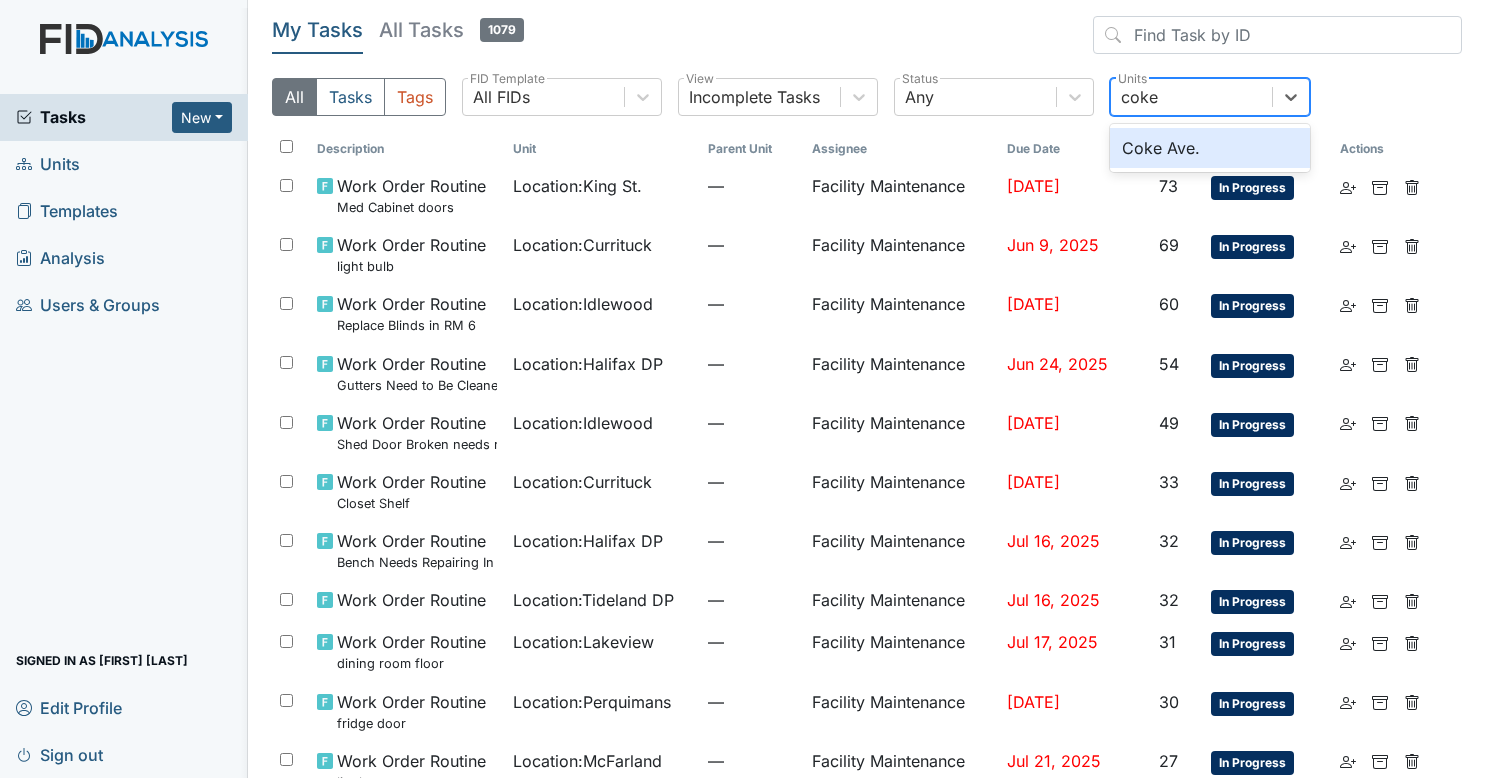 click on "Coke Ave." at bounding box center (1210, 148) 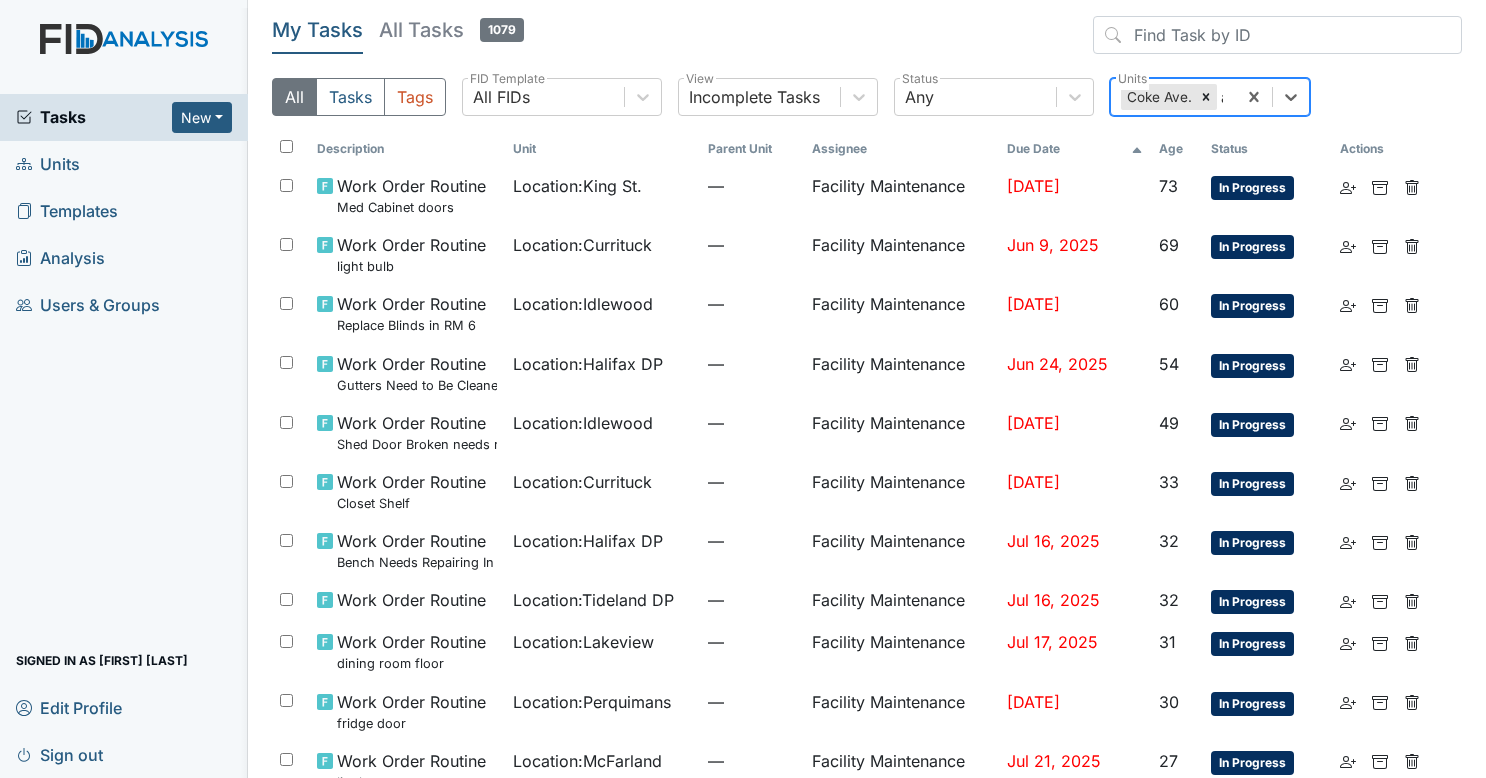 type on "al" 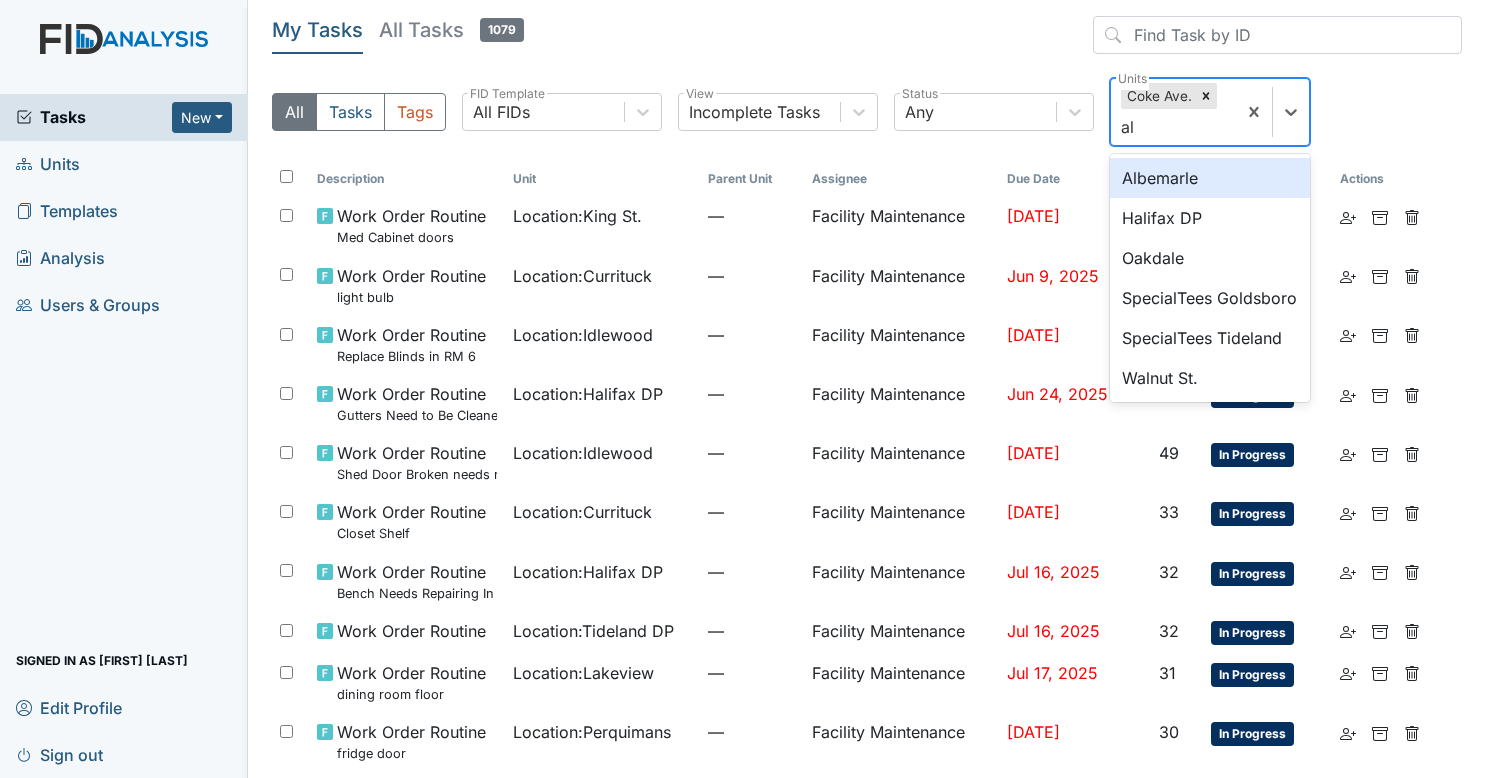 click on "Albemarle" at bounding box center (1210, 178) 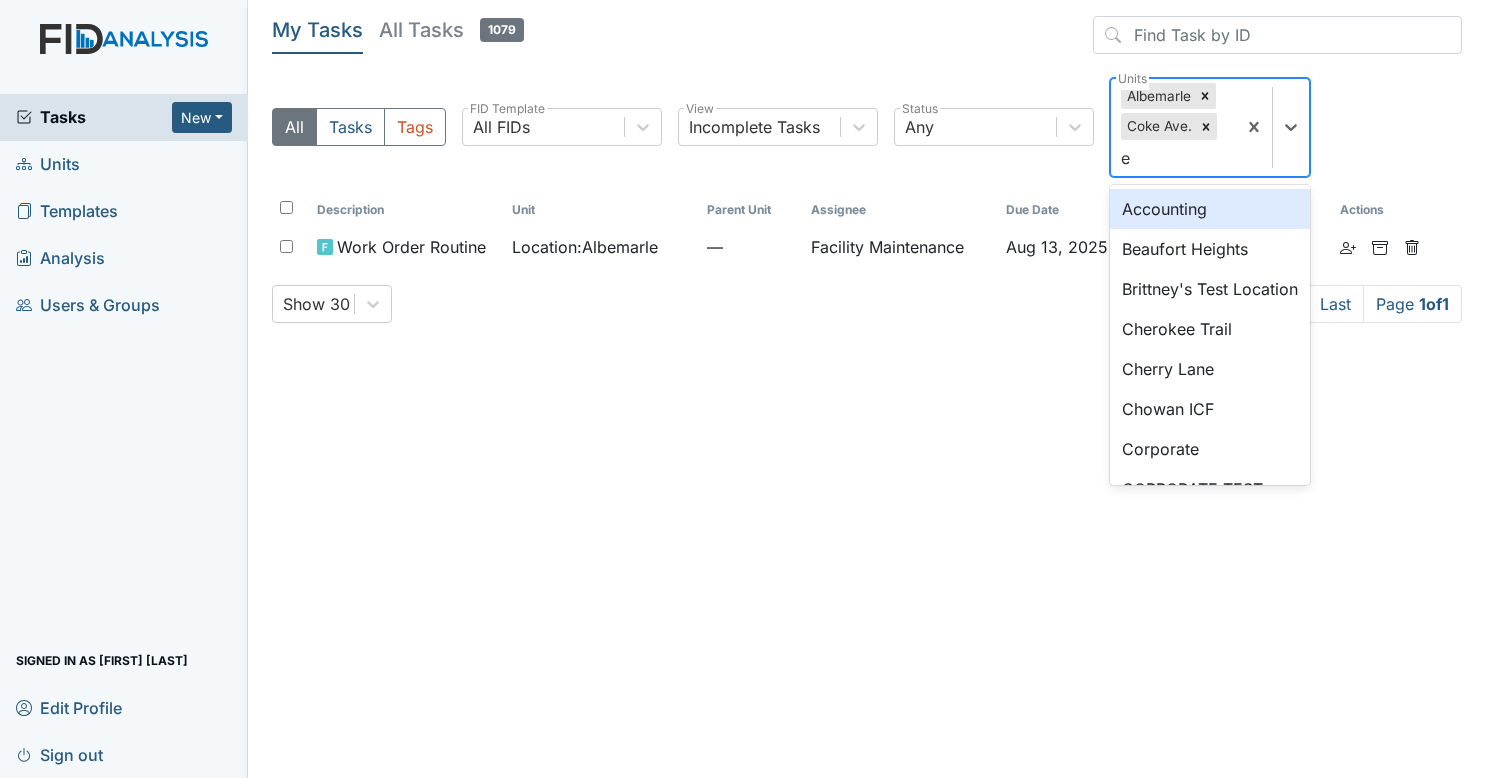 type on "ed" 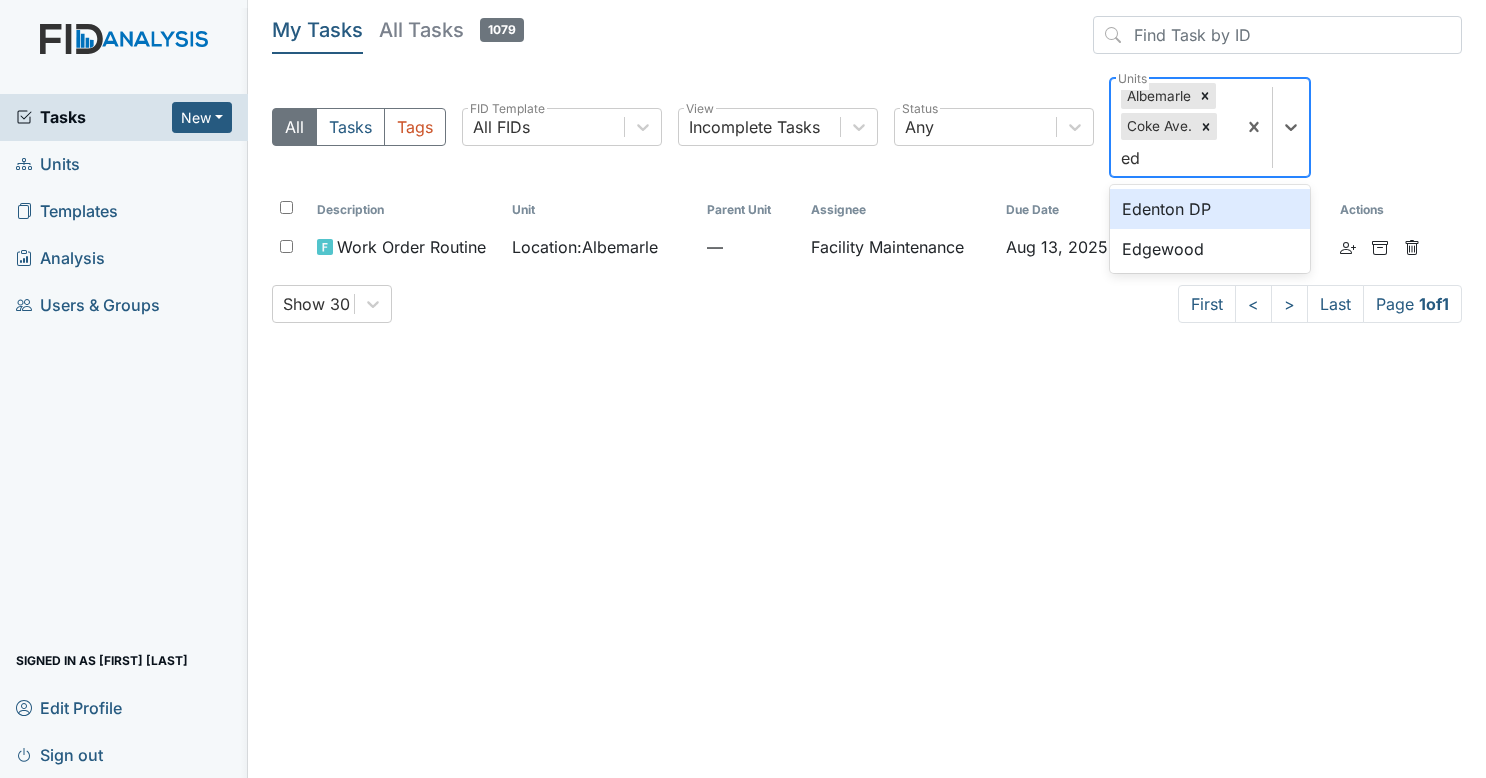 click on "Edenton DP" at bounding box center [1210, 209] 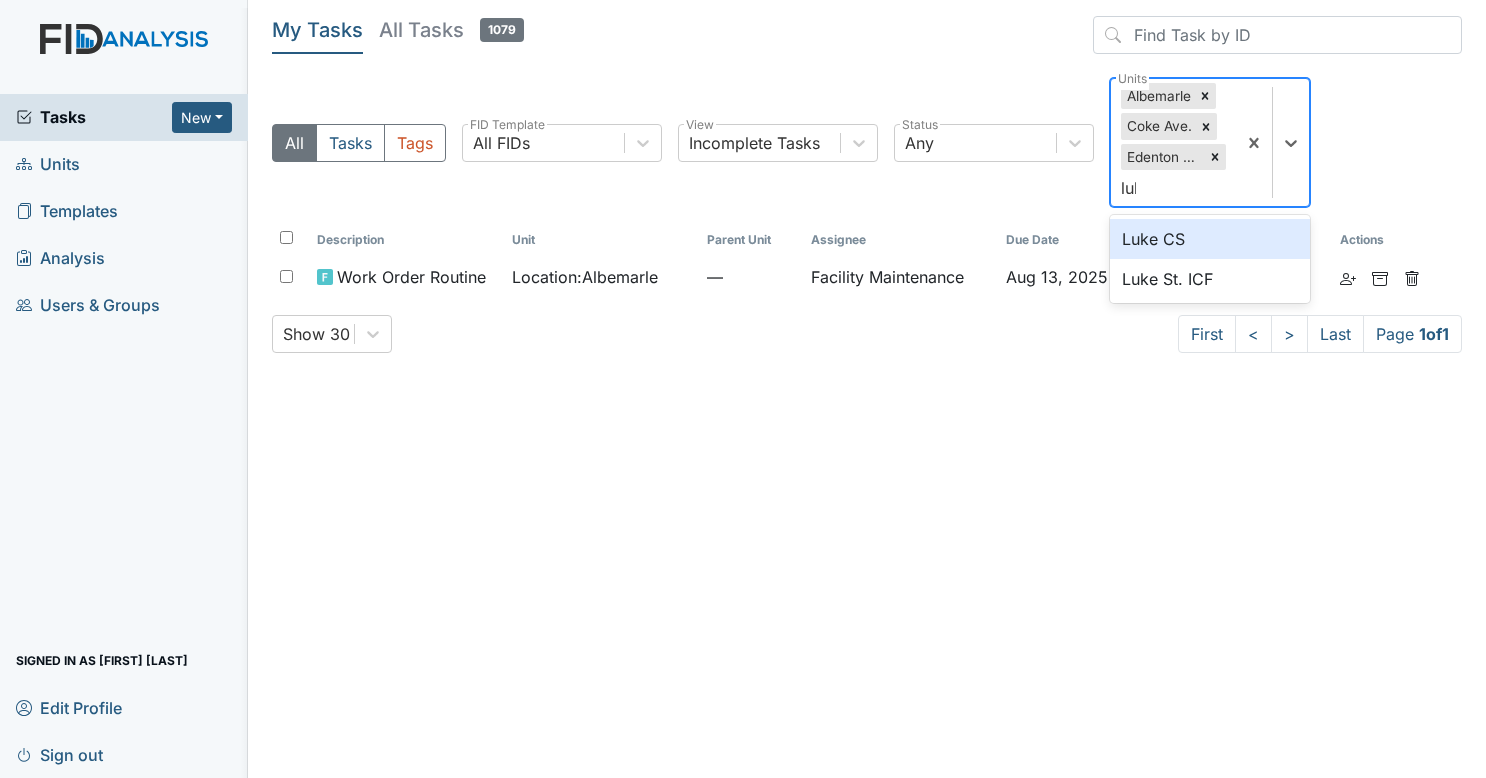 type on "luke" 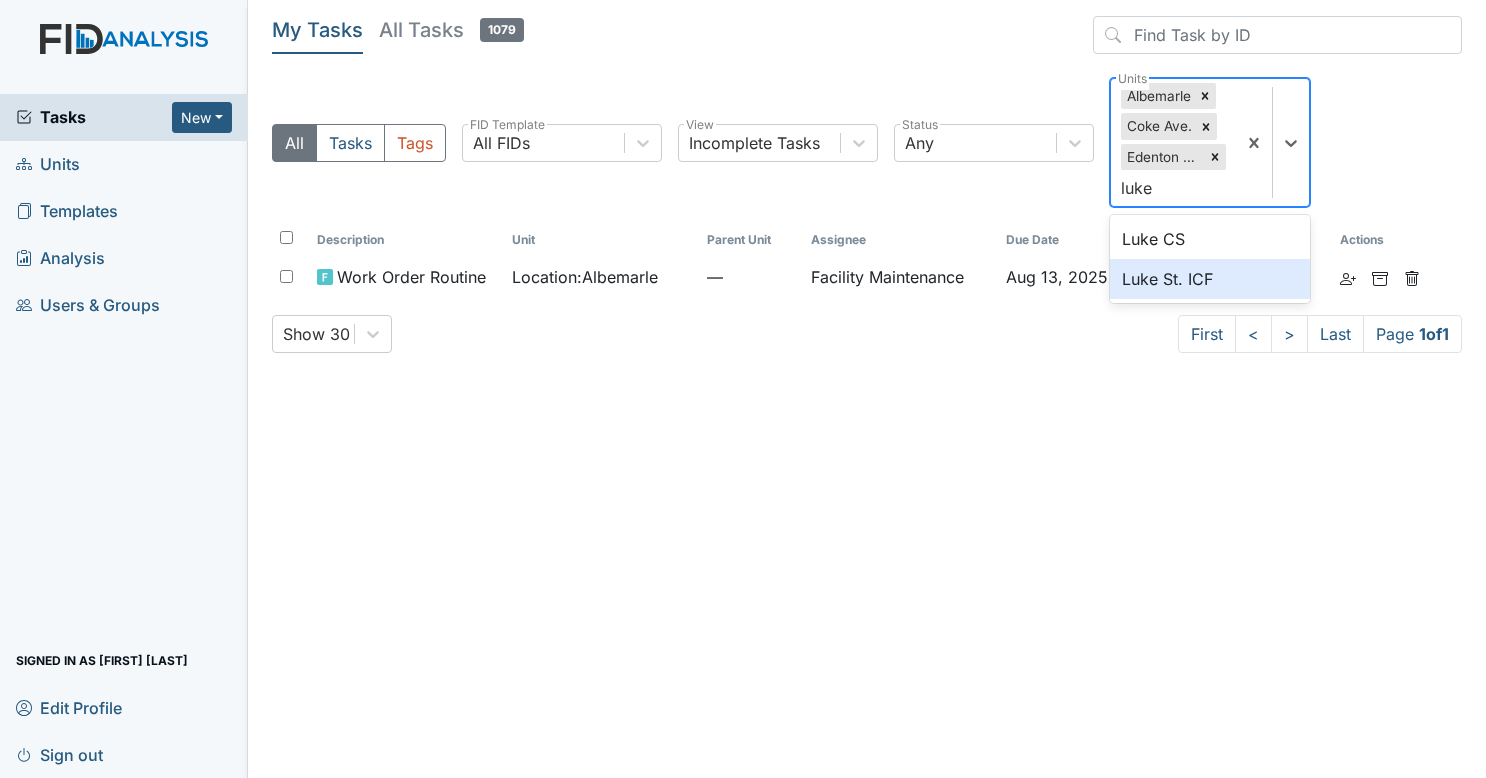 click on "Luke St. ICF" at bounding box center [1210, 279] 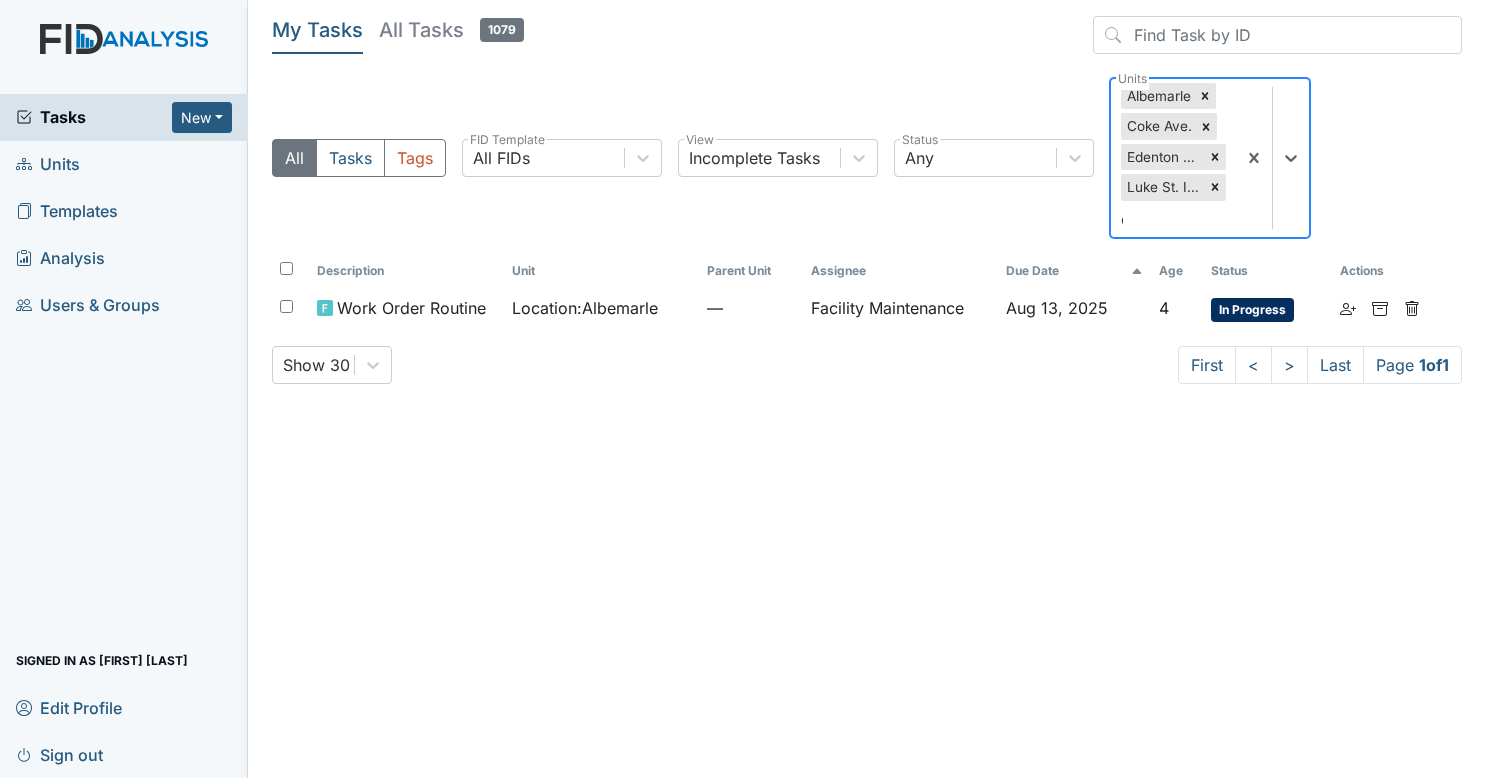 type on "ch" 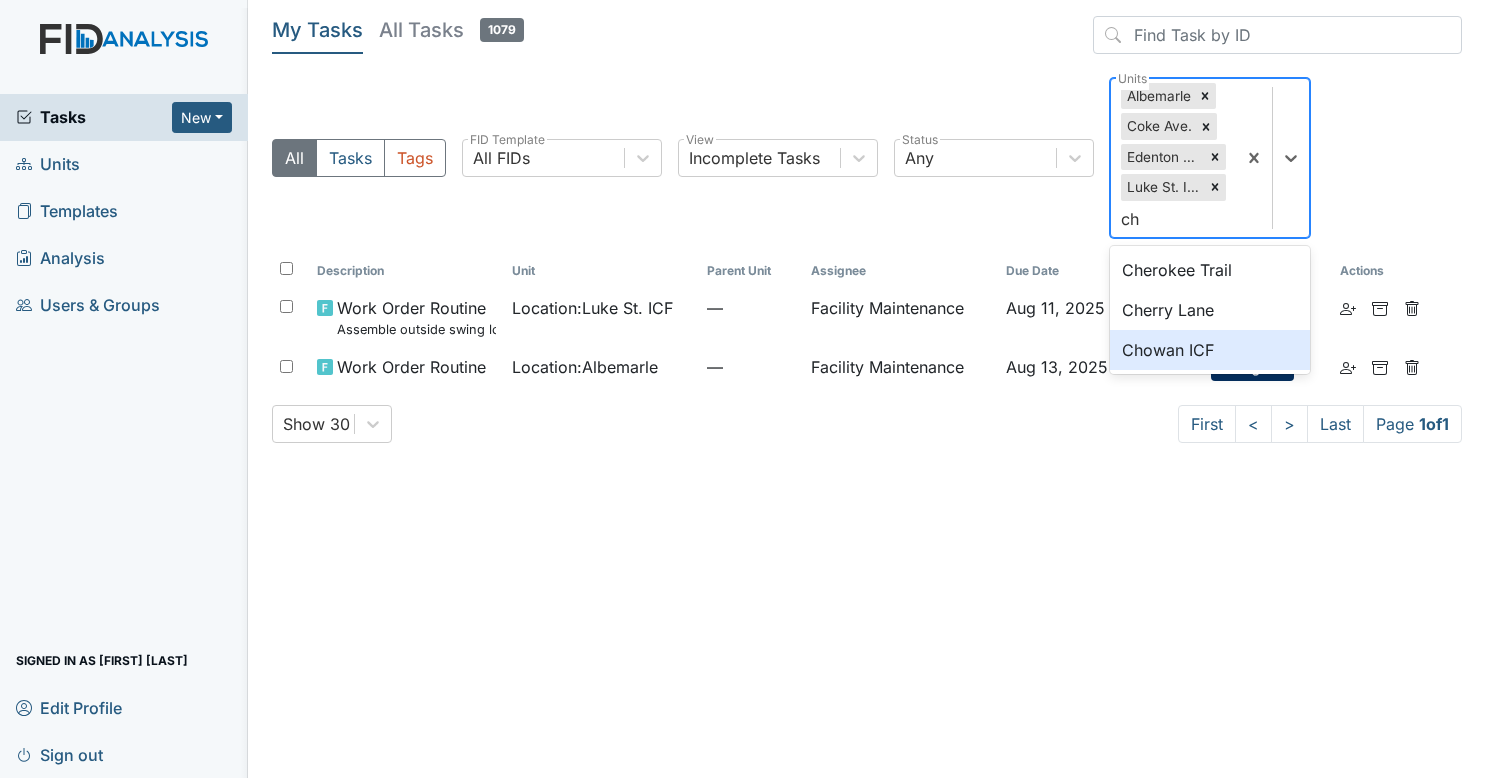 click on "Chowan ICF" at bounding box center [1210, 350] 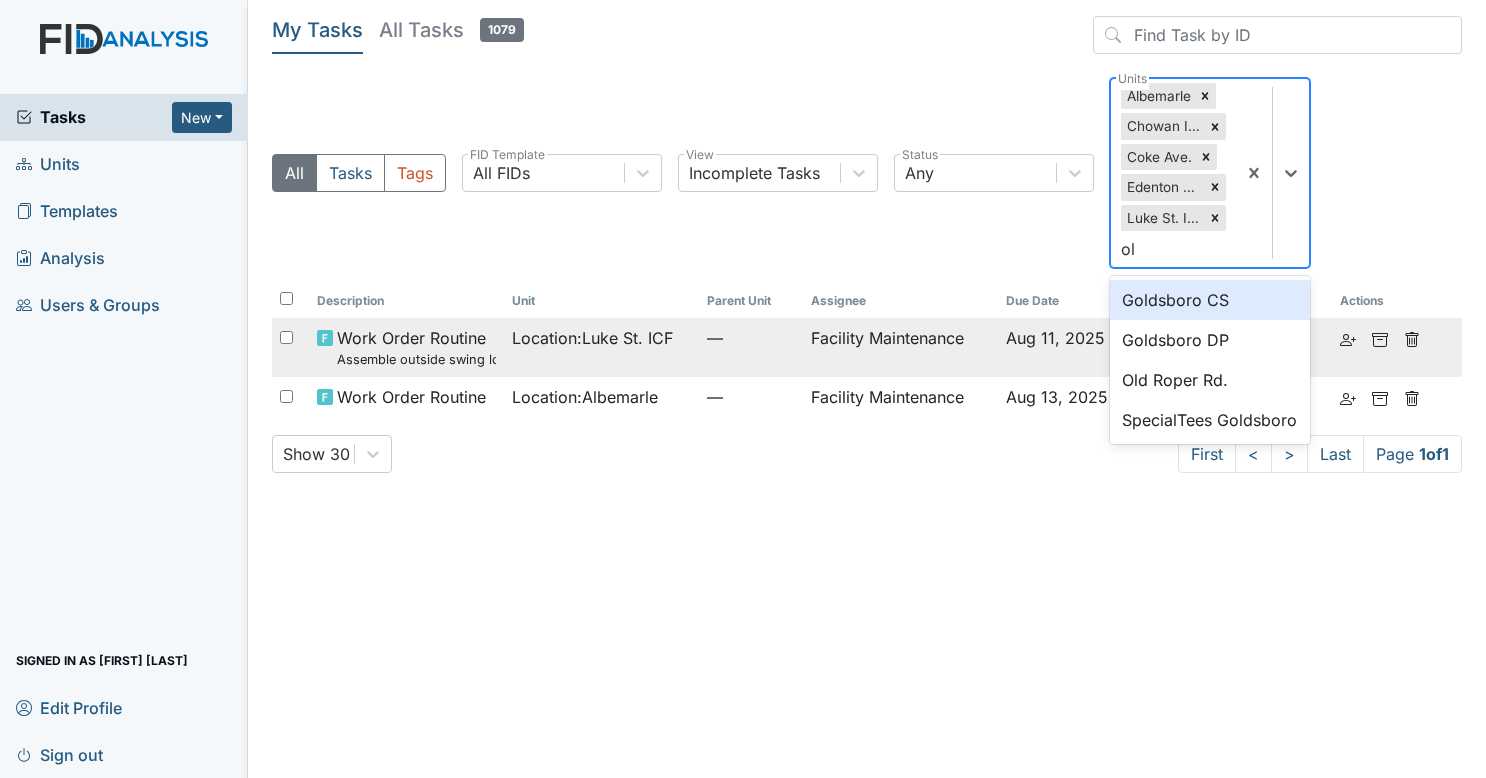 type on "old" 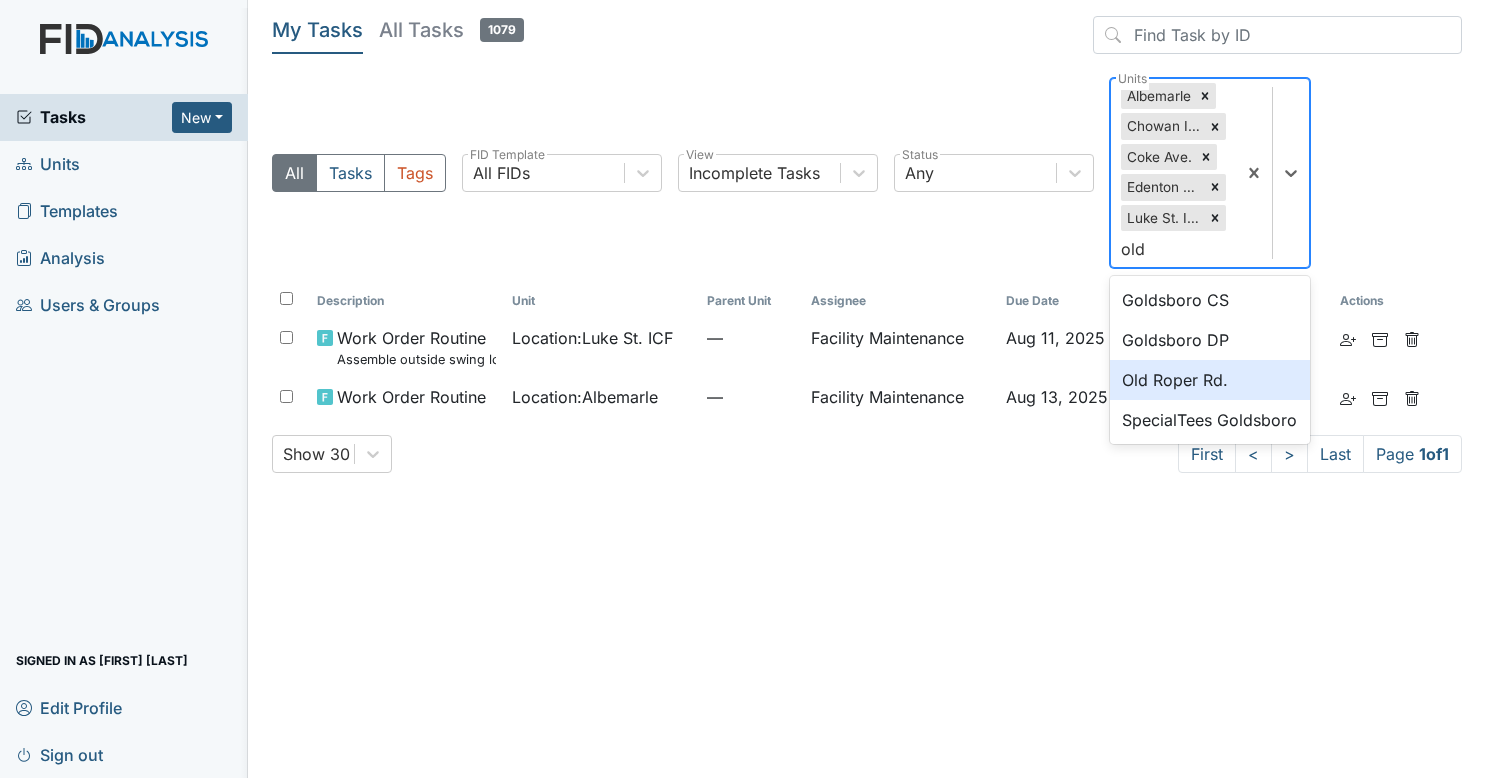 click on "Old Roper Rd." at bounding box center (1210, 380) 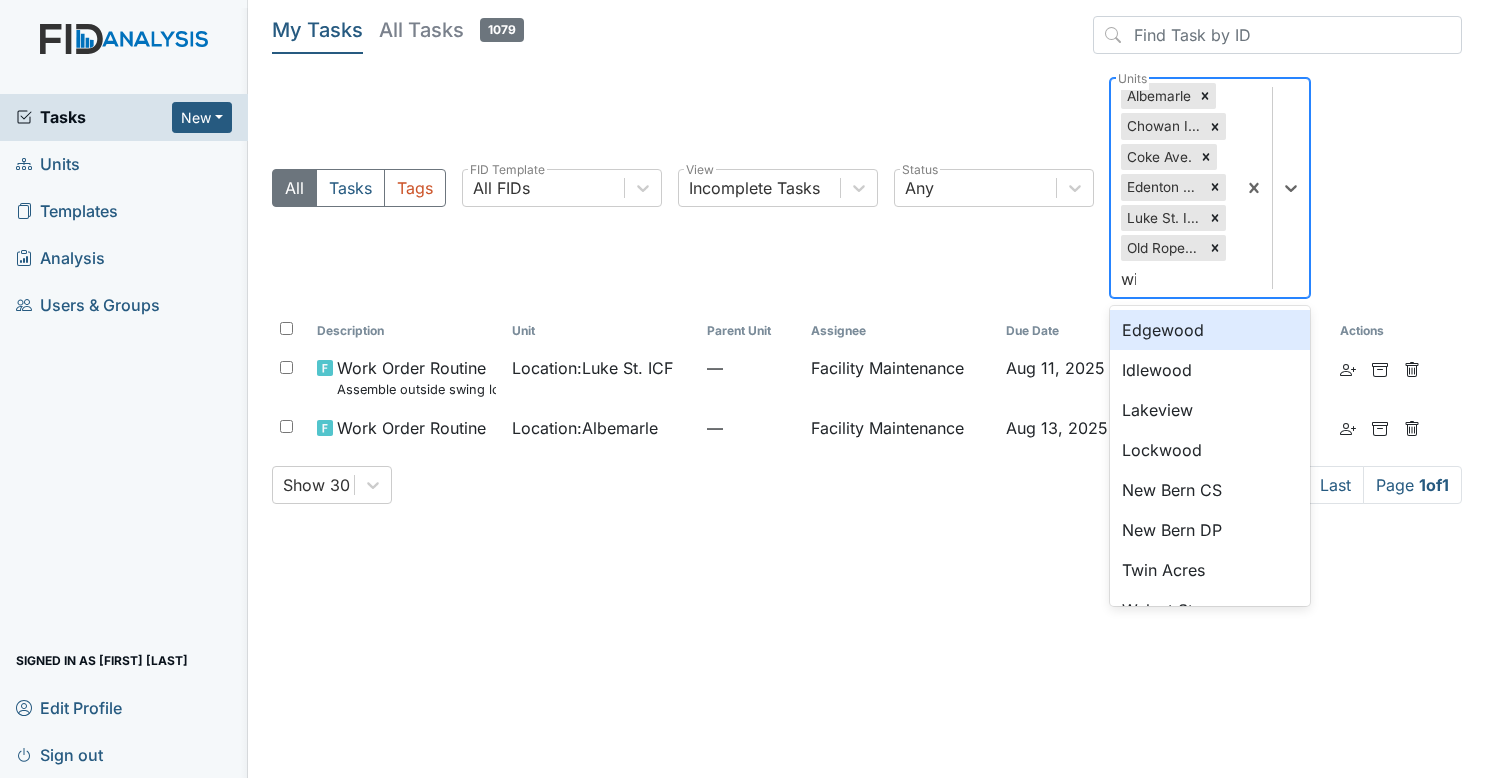 type on "wil" 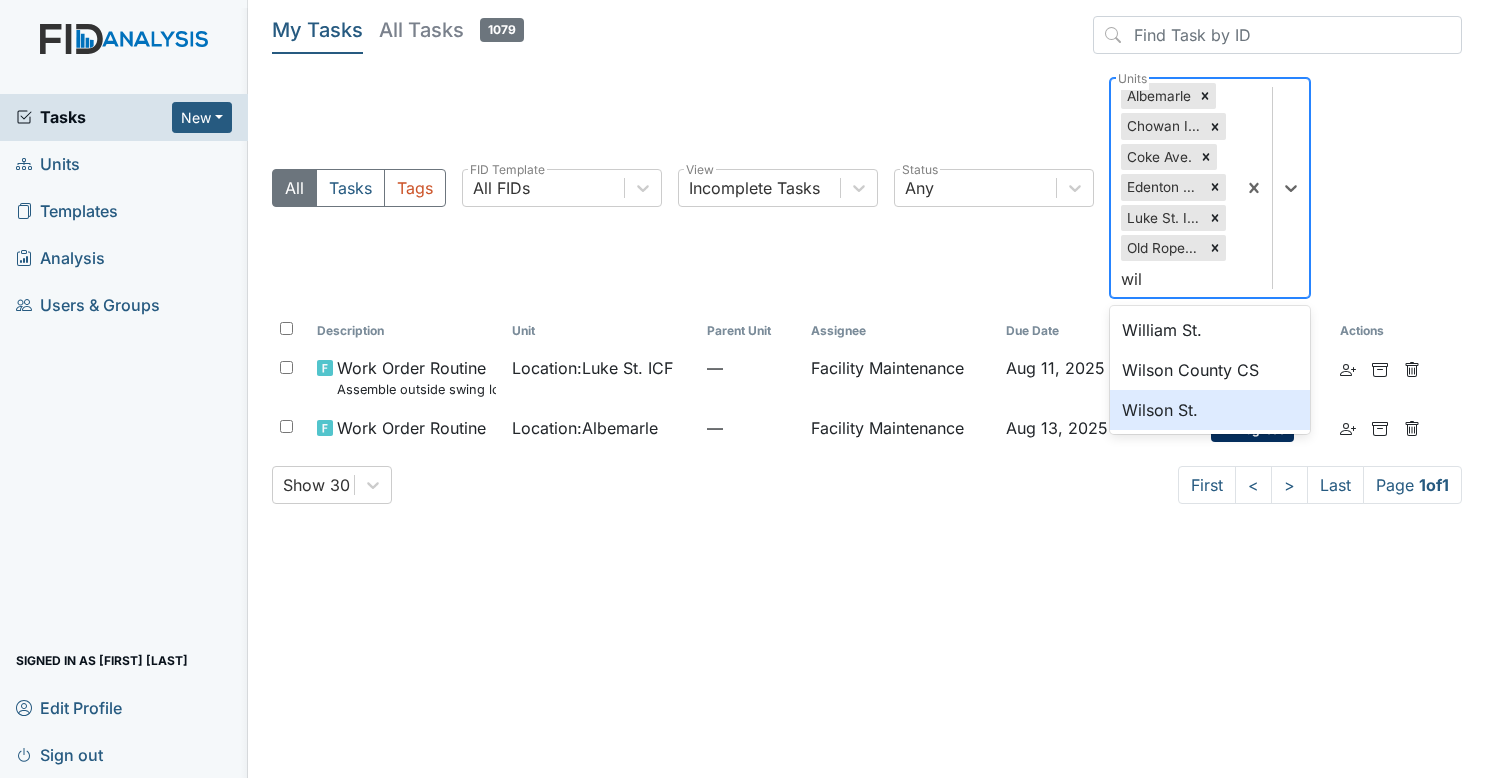 click on "Wilson St." at bounding box center [1210, 410] 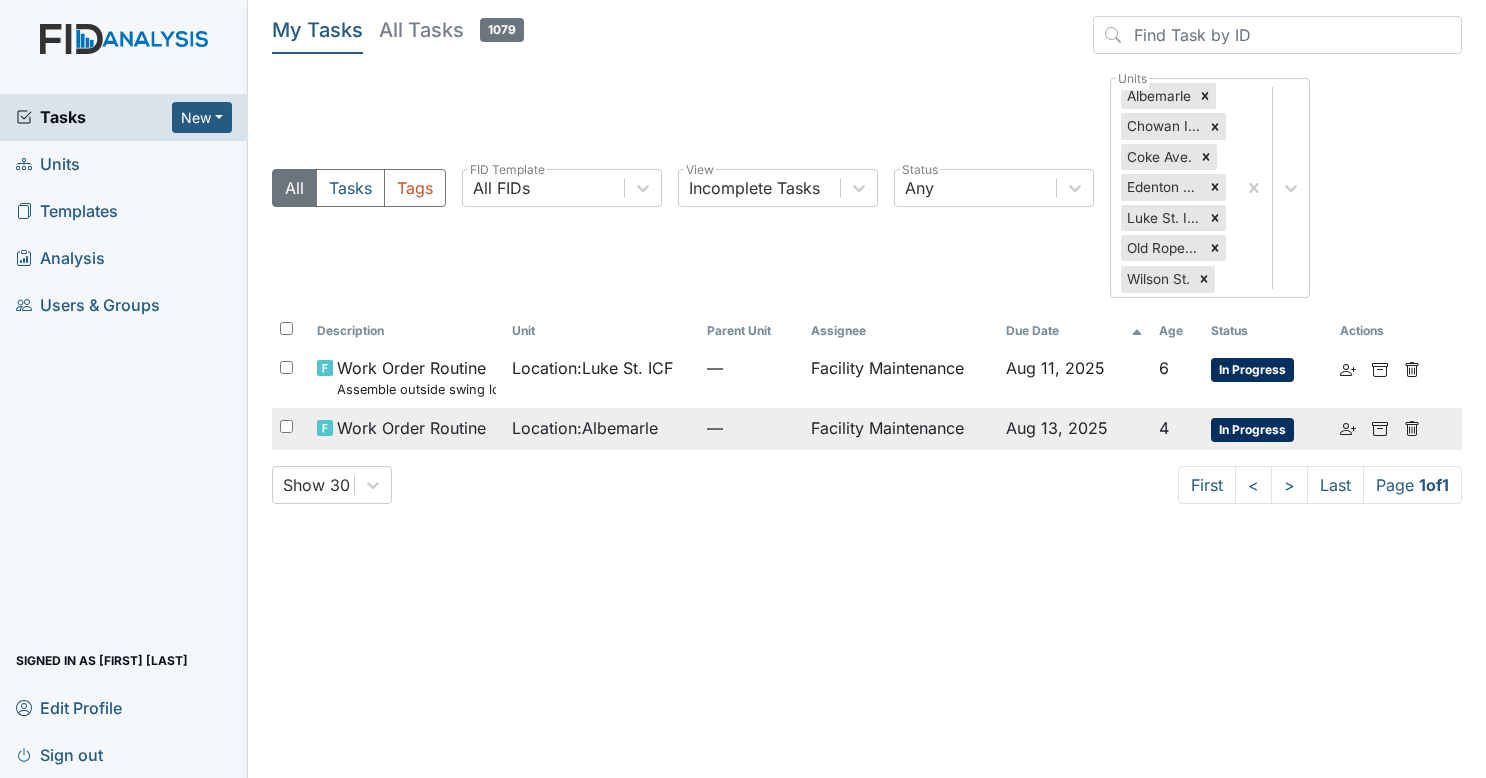 click on "Location :  Albemarle" at bounding box center [585, 428] 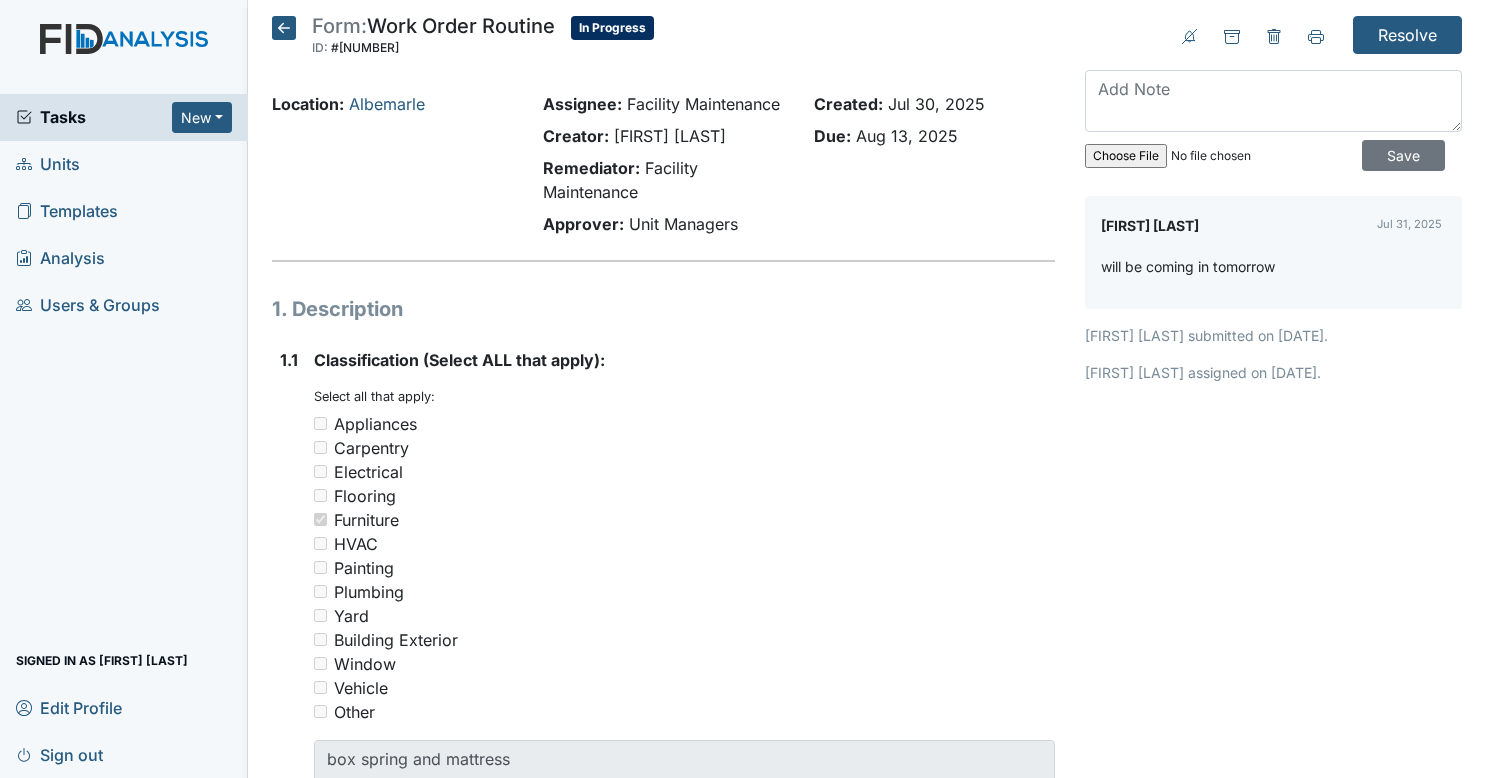 scroll, scrollTop: 0, scrollLeft: 0, axis: both 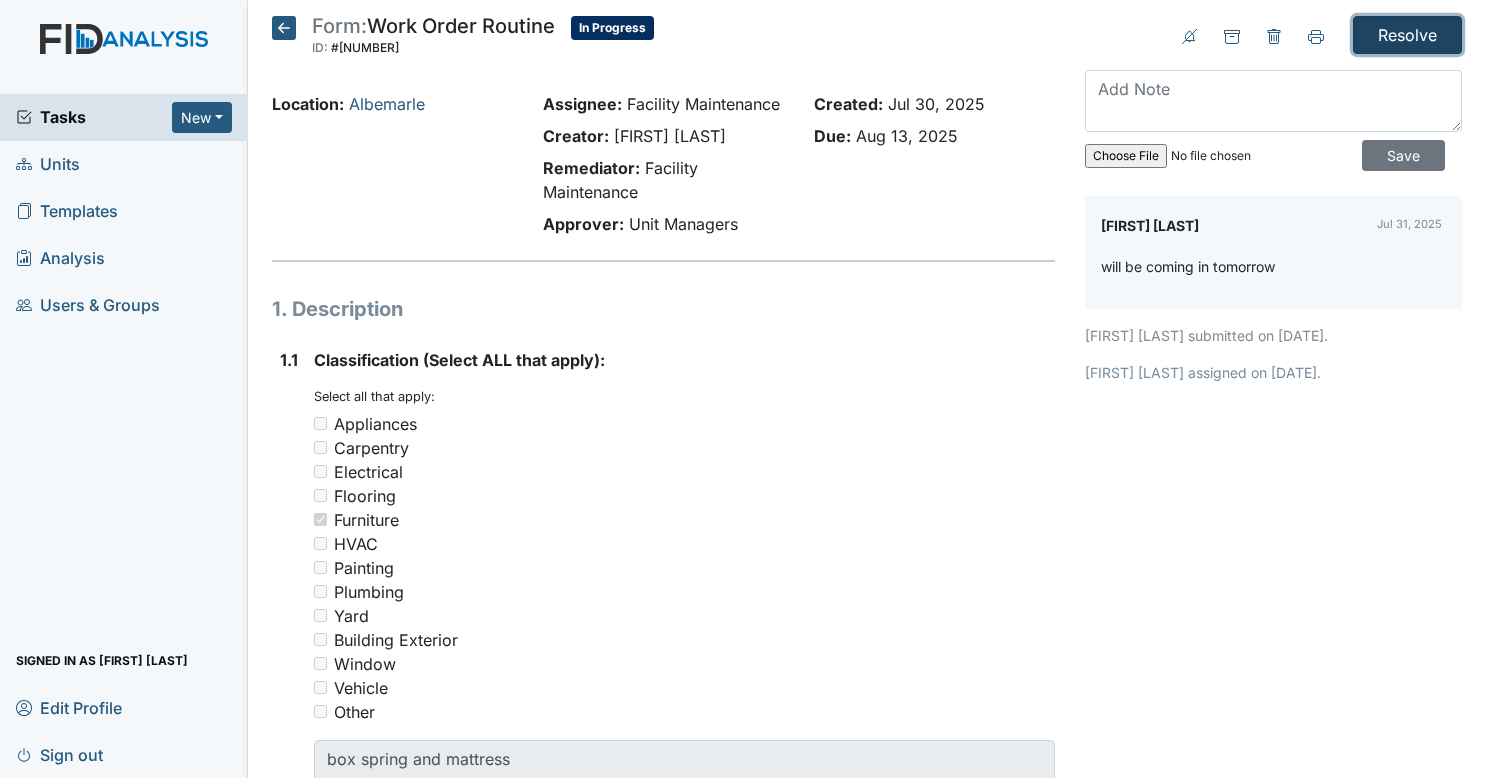 click on "Resolve" at bounding box center [1407, 35] 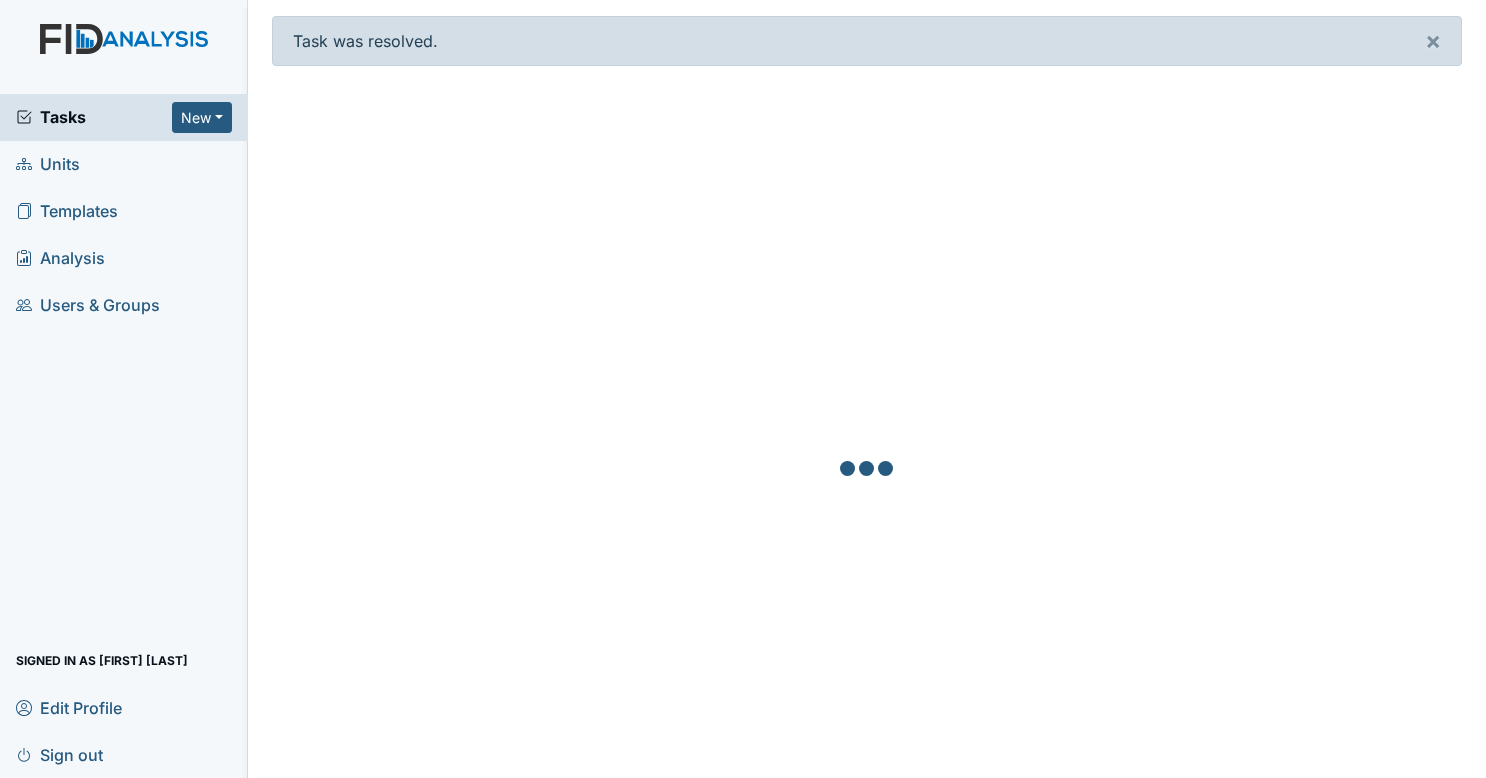scroll, scrollTop: 0, scrollLeft: 0, axis: both 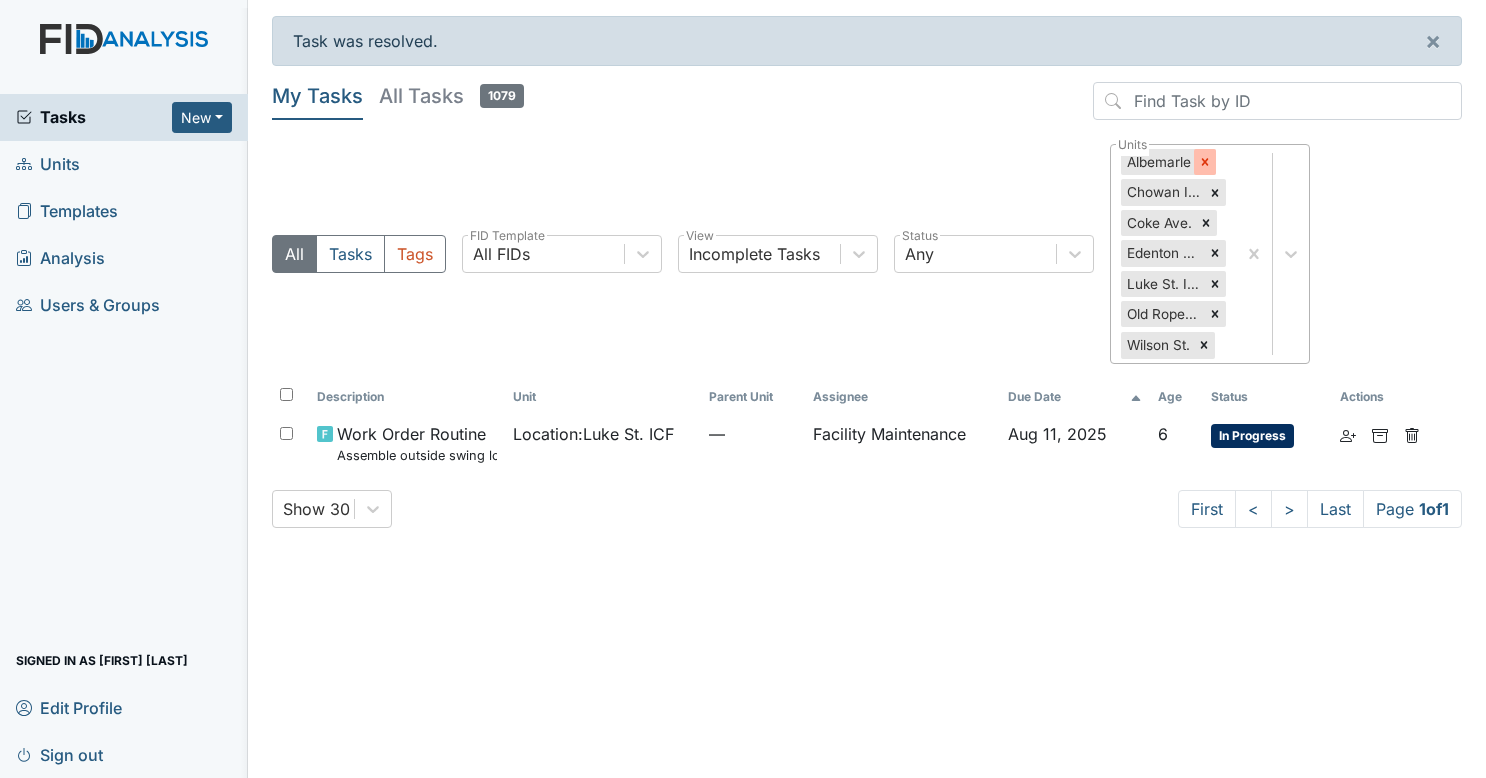 click at bounding box center (1205, 162) 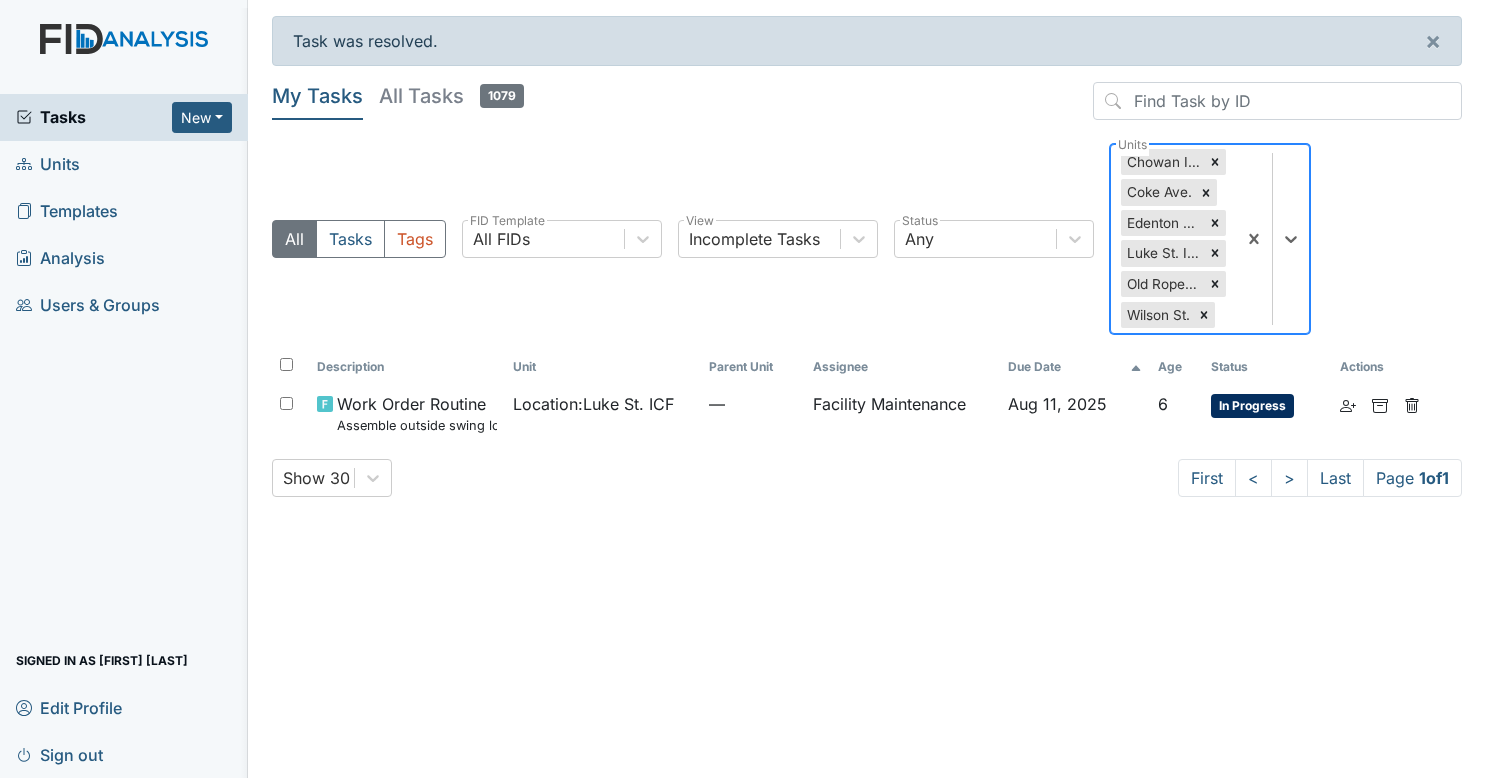 click at bounding box center [1215, 162] 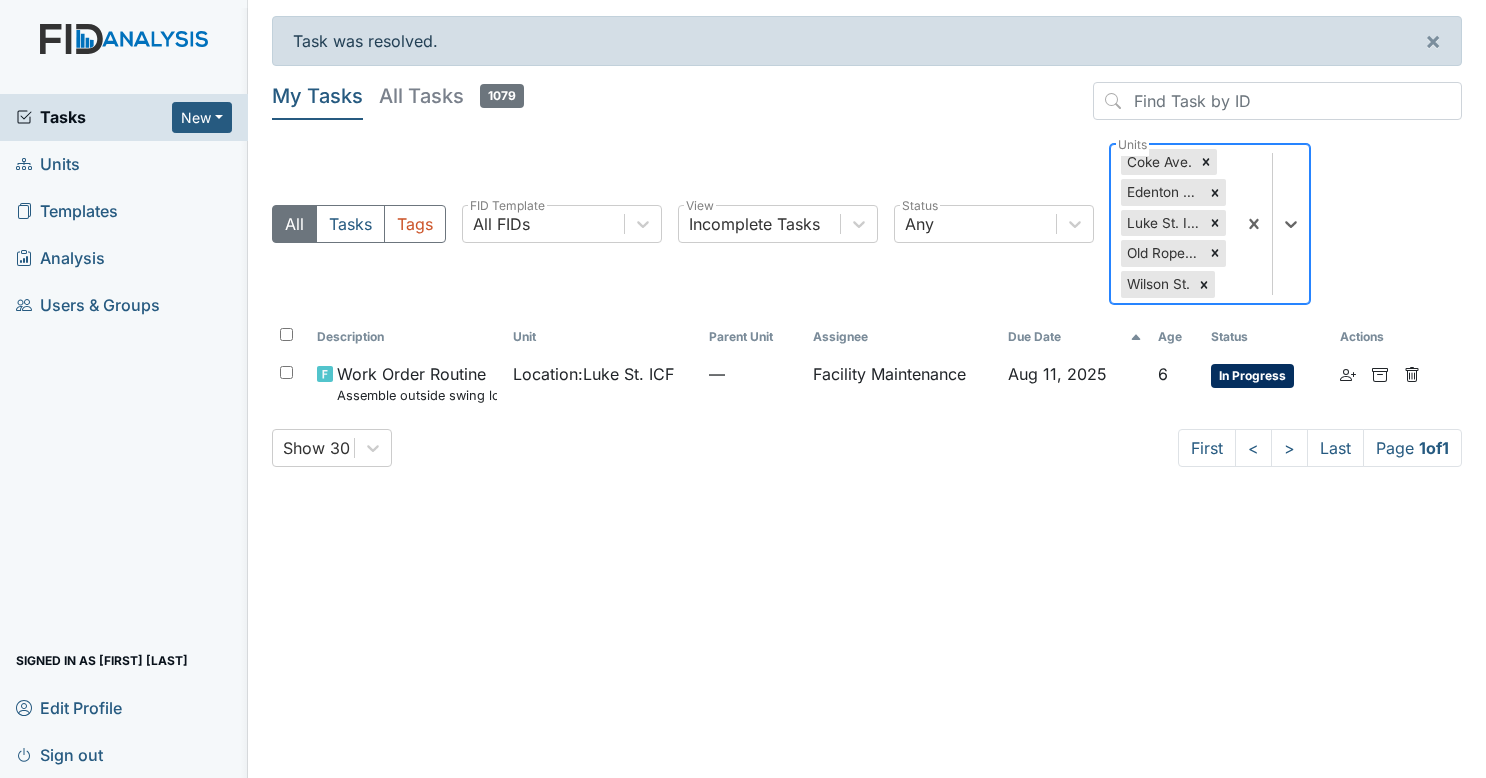 click at bounding box center (1206, 162) 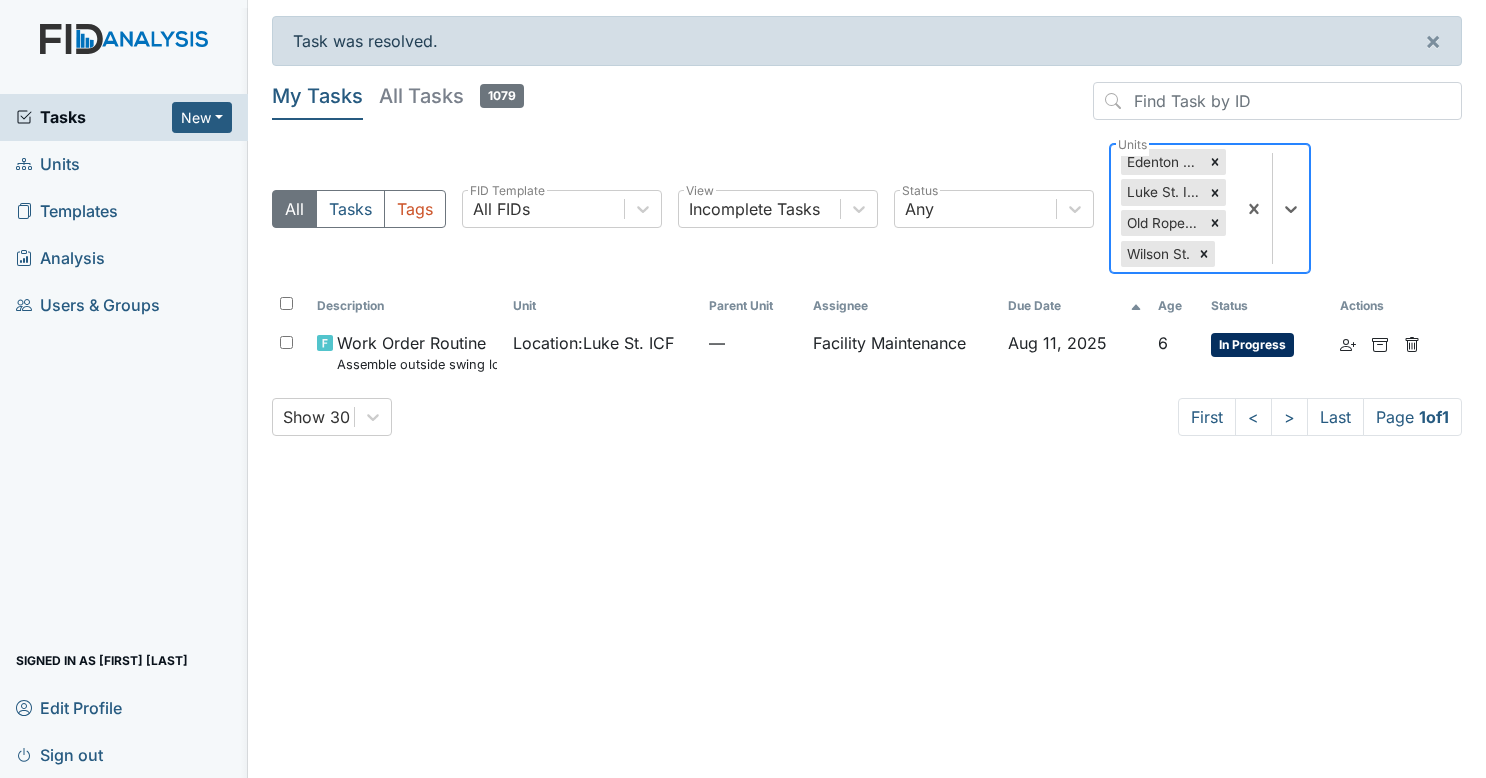 click at bounding box center [1215, 162] 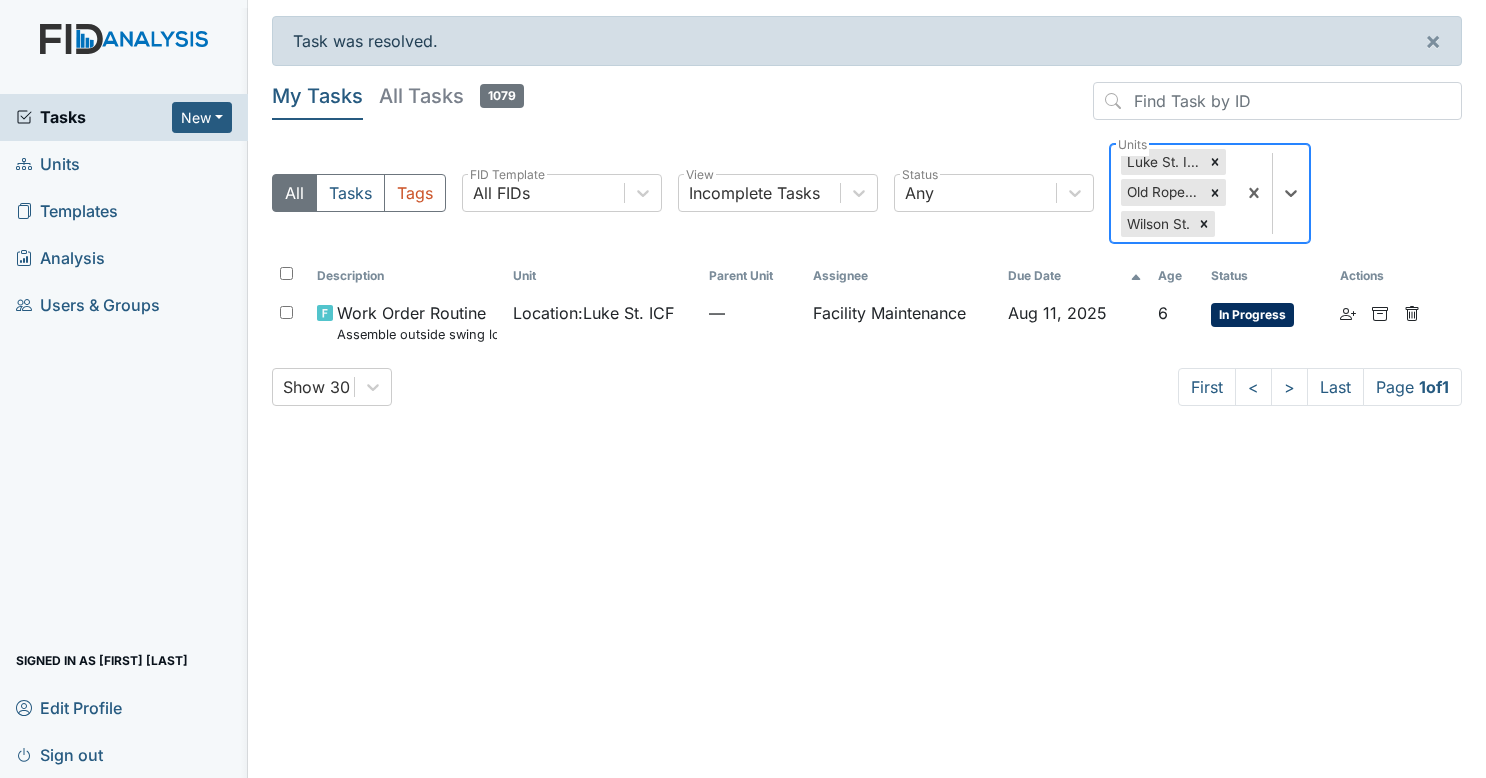 click at bounding box center [1215, 162] 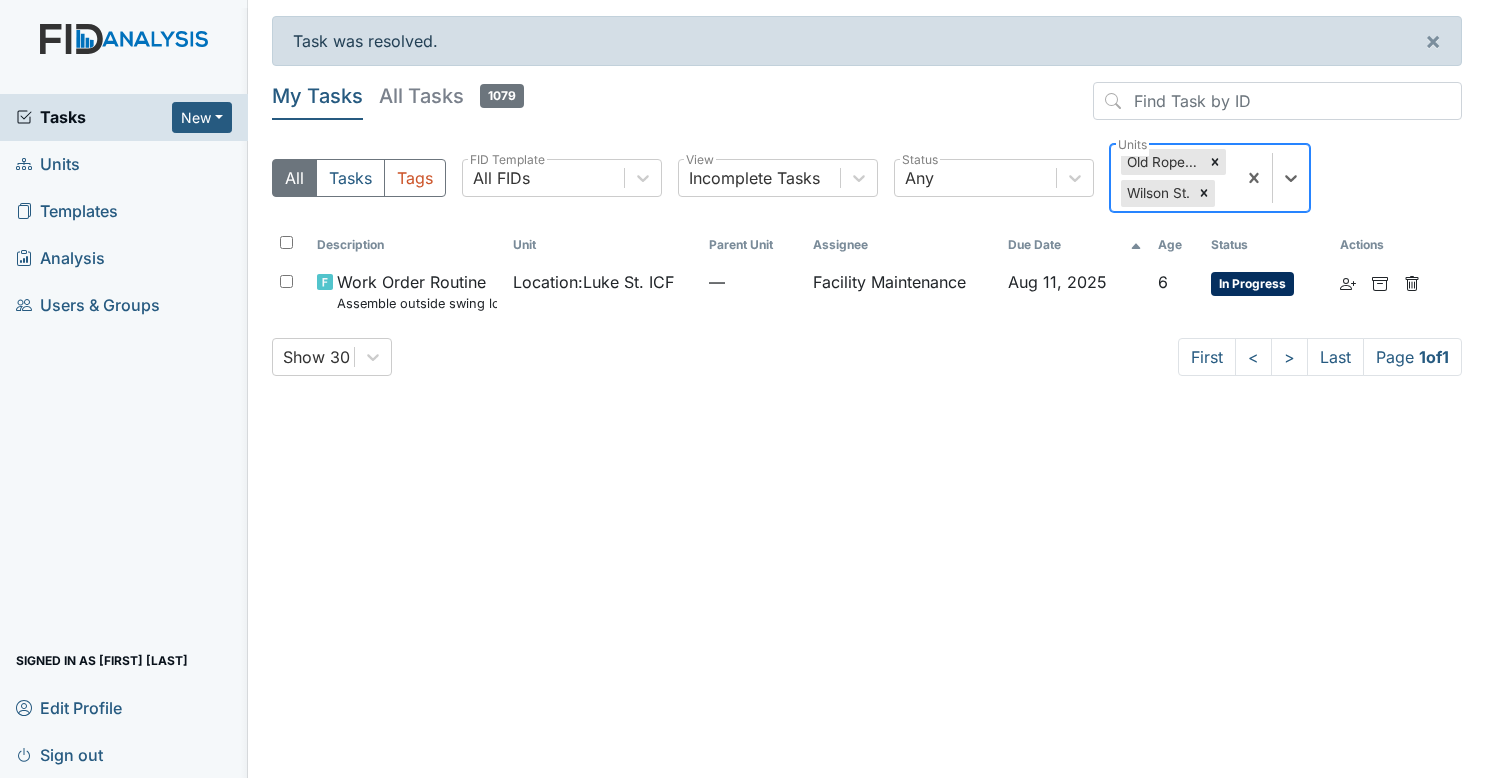 click at bounding box center (1215, 162) 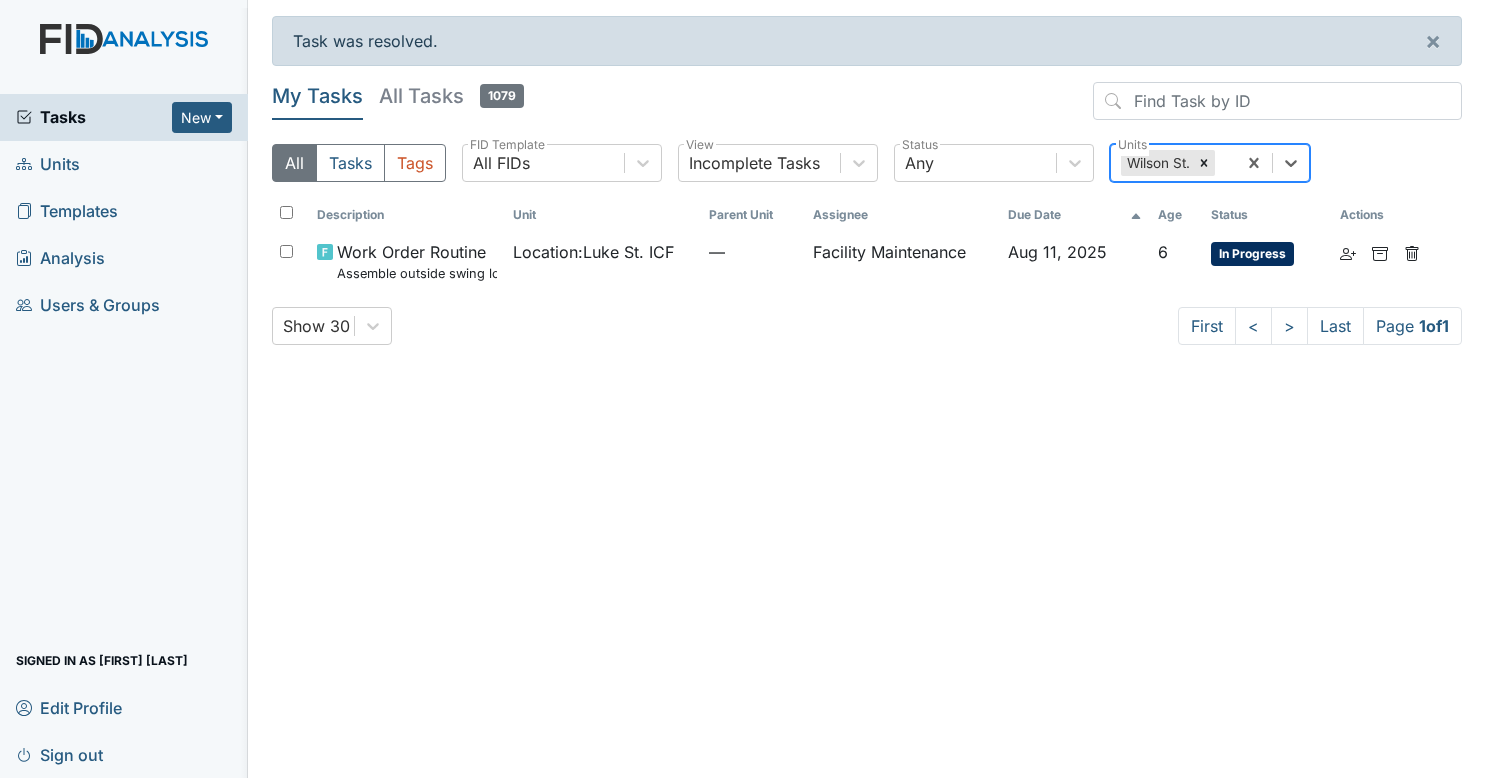 click at bounding box center [1204, 163] 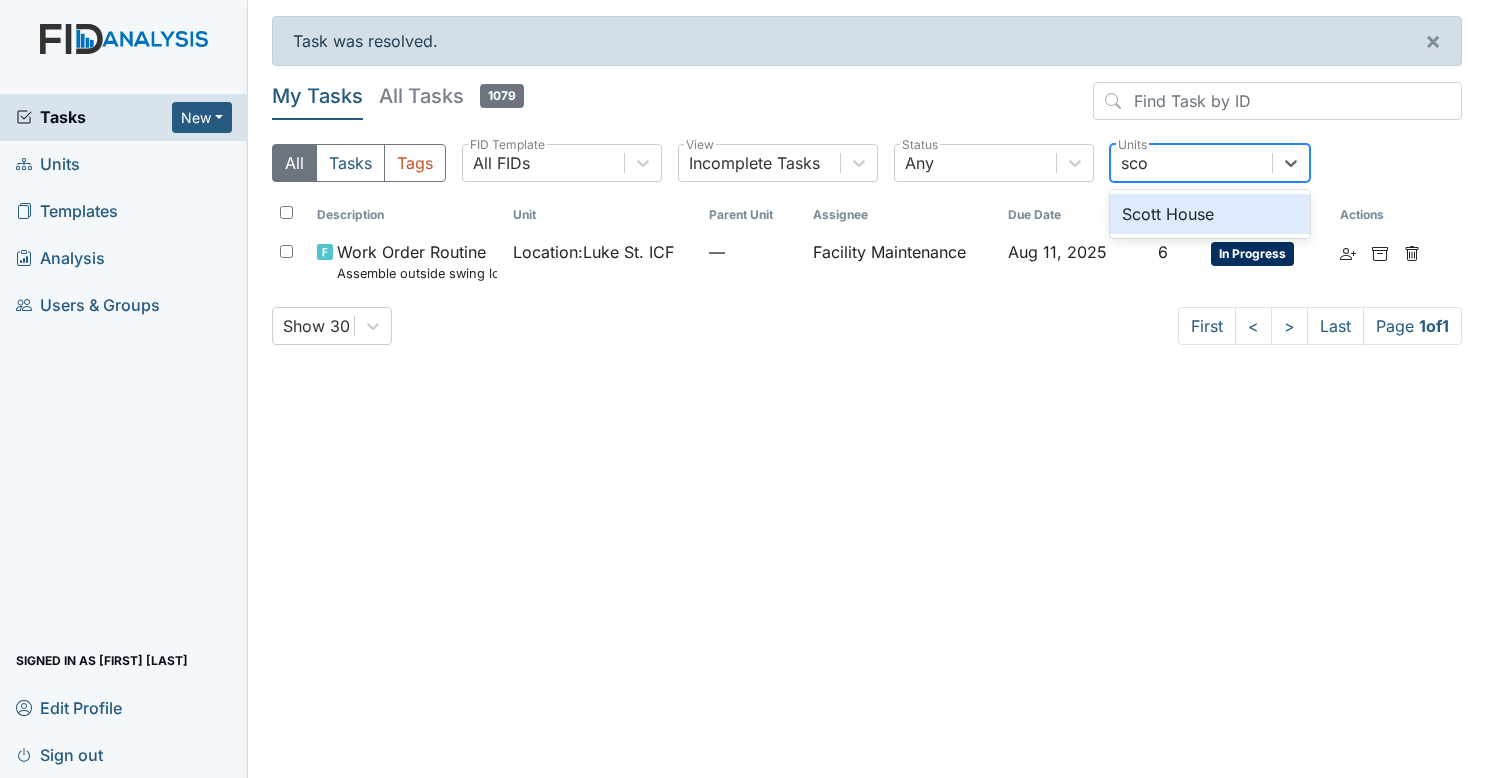 type on "scot" 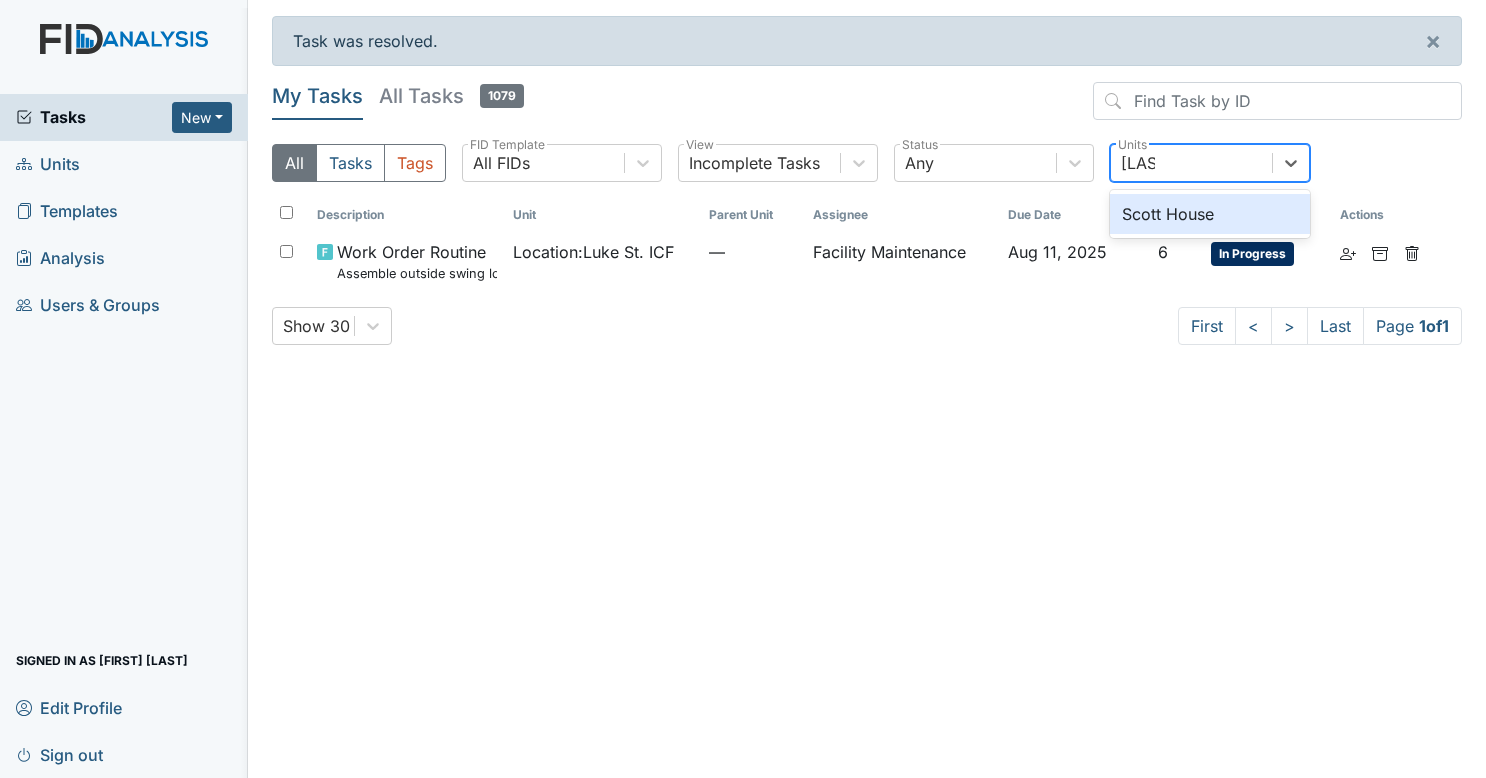 click on "Scott House" at bounding box center (1210, 214) 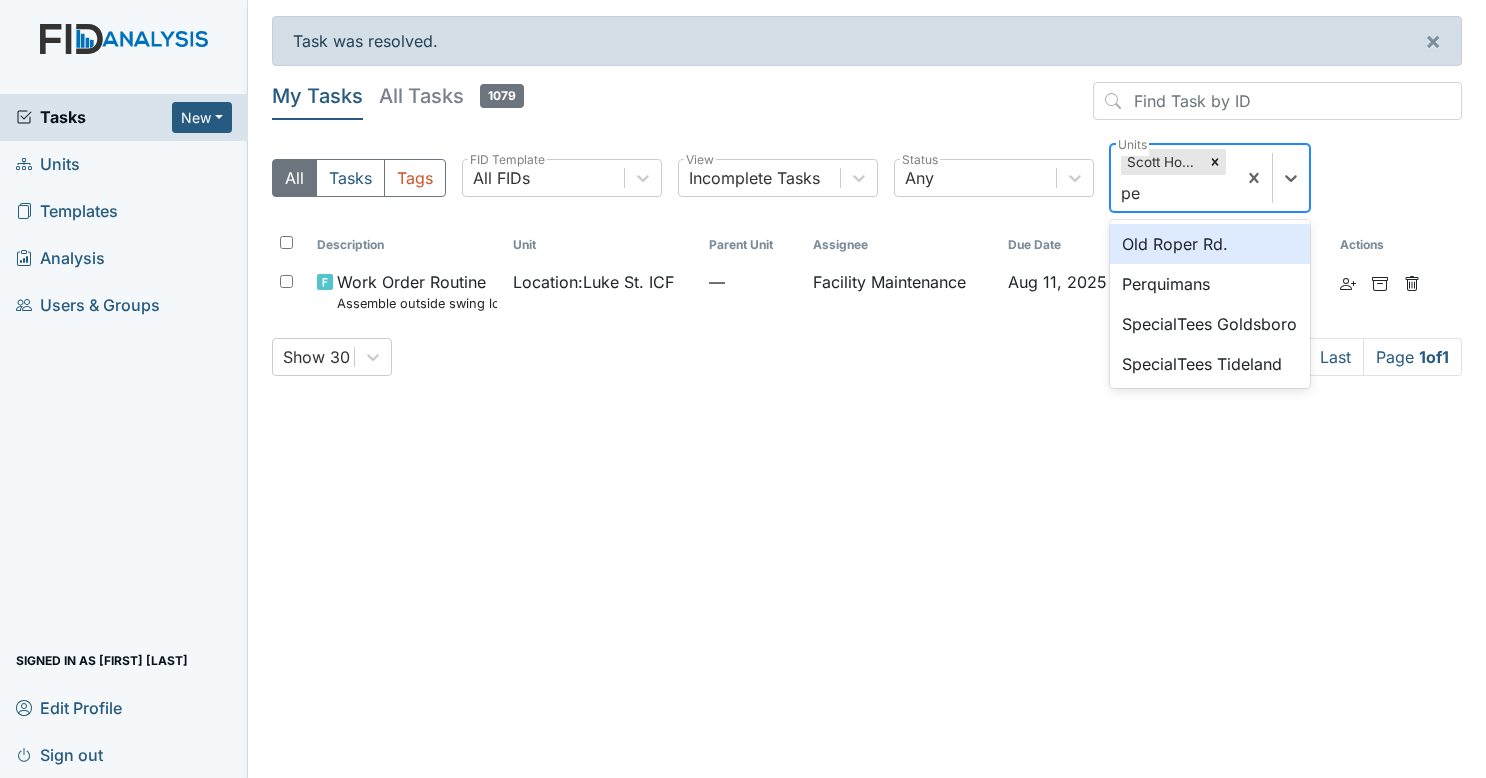 type on "per" 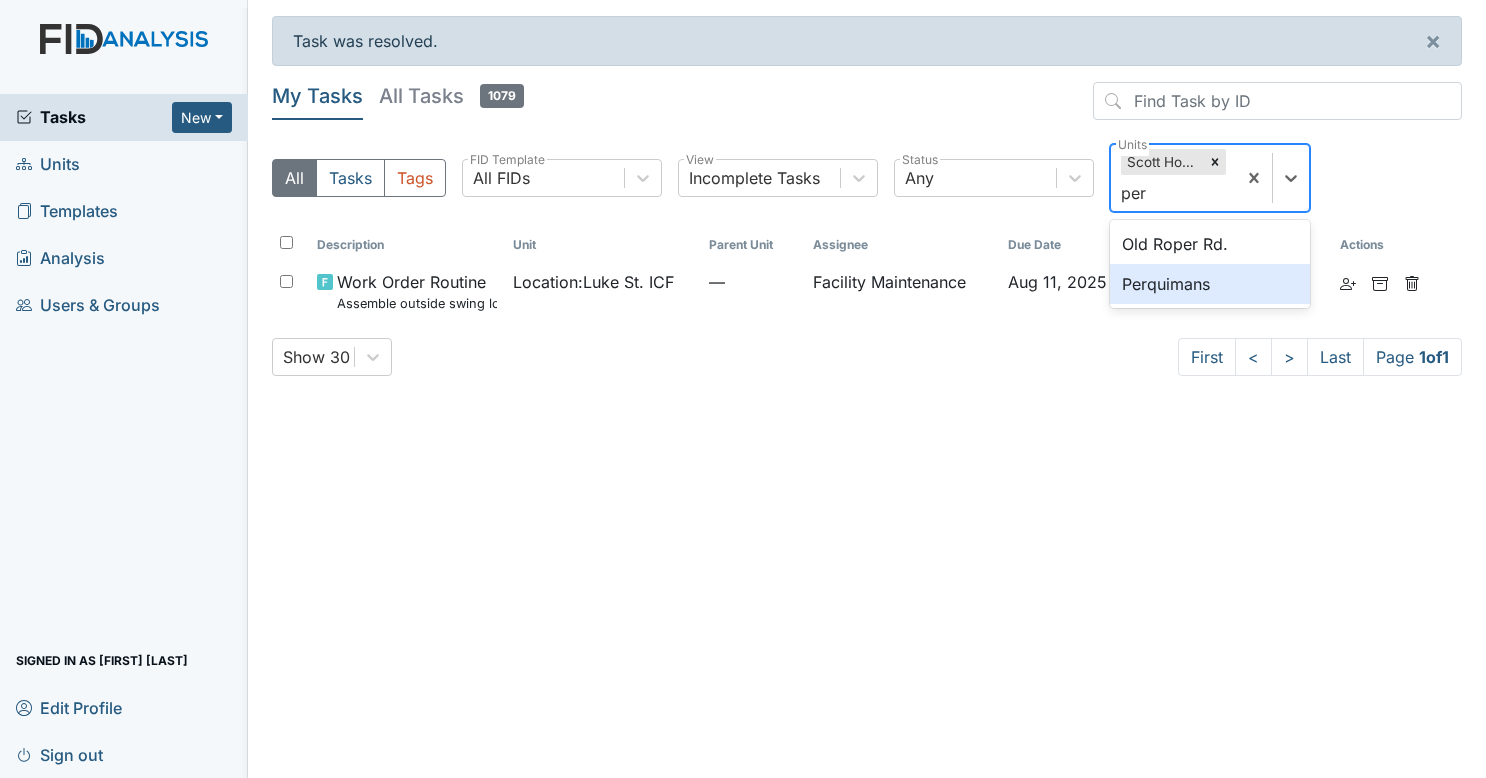 click on "Perquimans" at bounding box center (1210, 284) 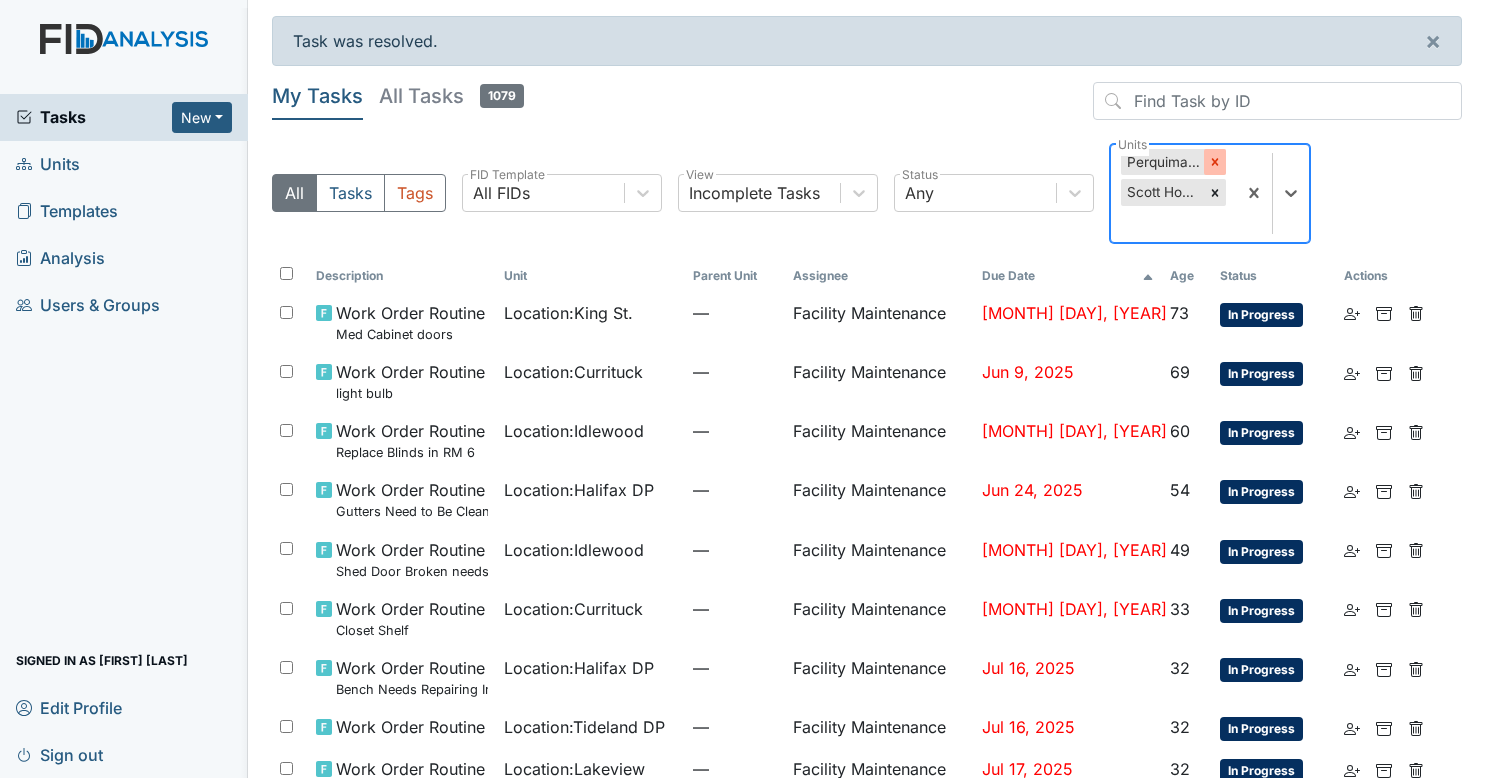 click at bounding box center [1215, 162] 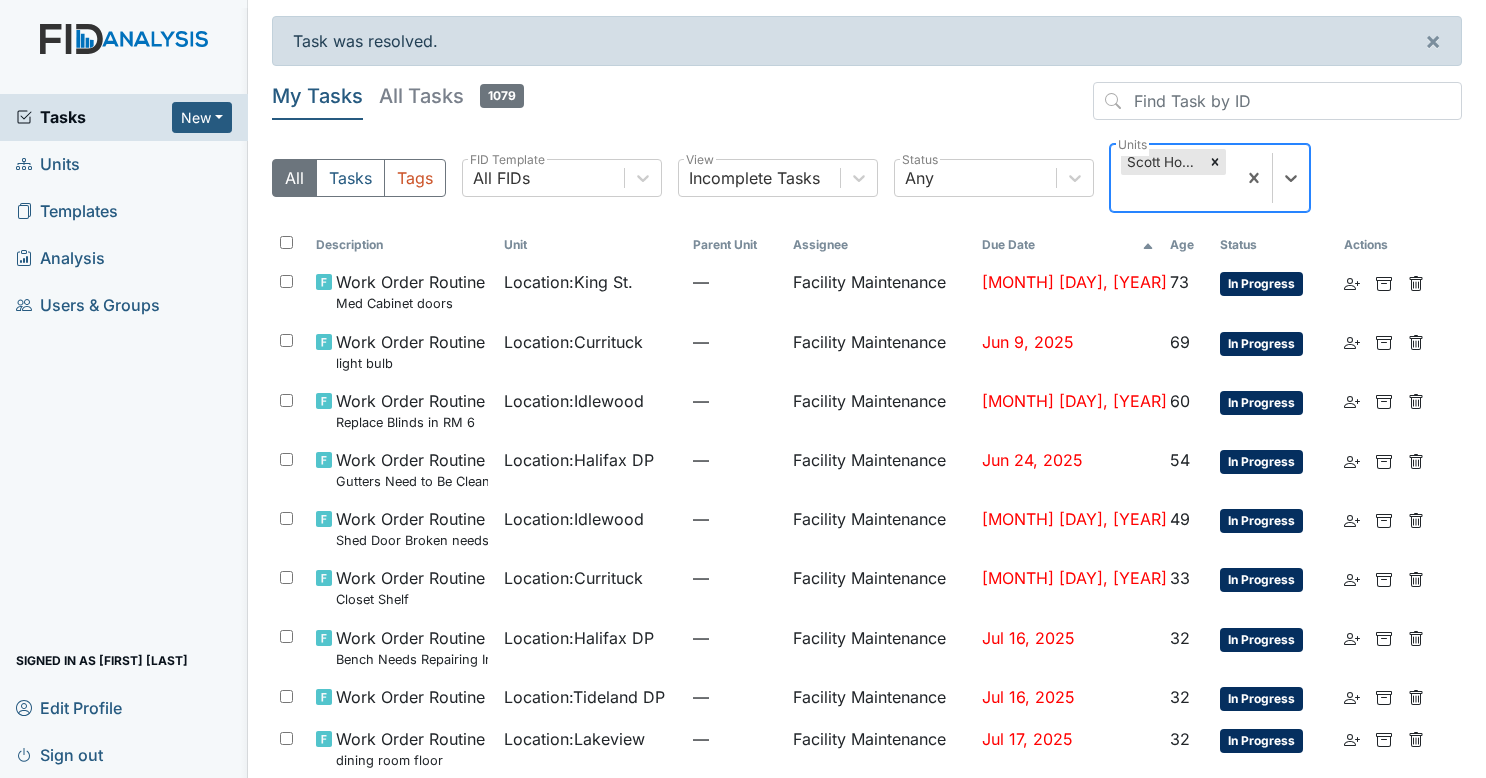 click at bounding box center (1215, 162) 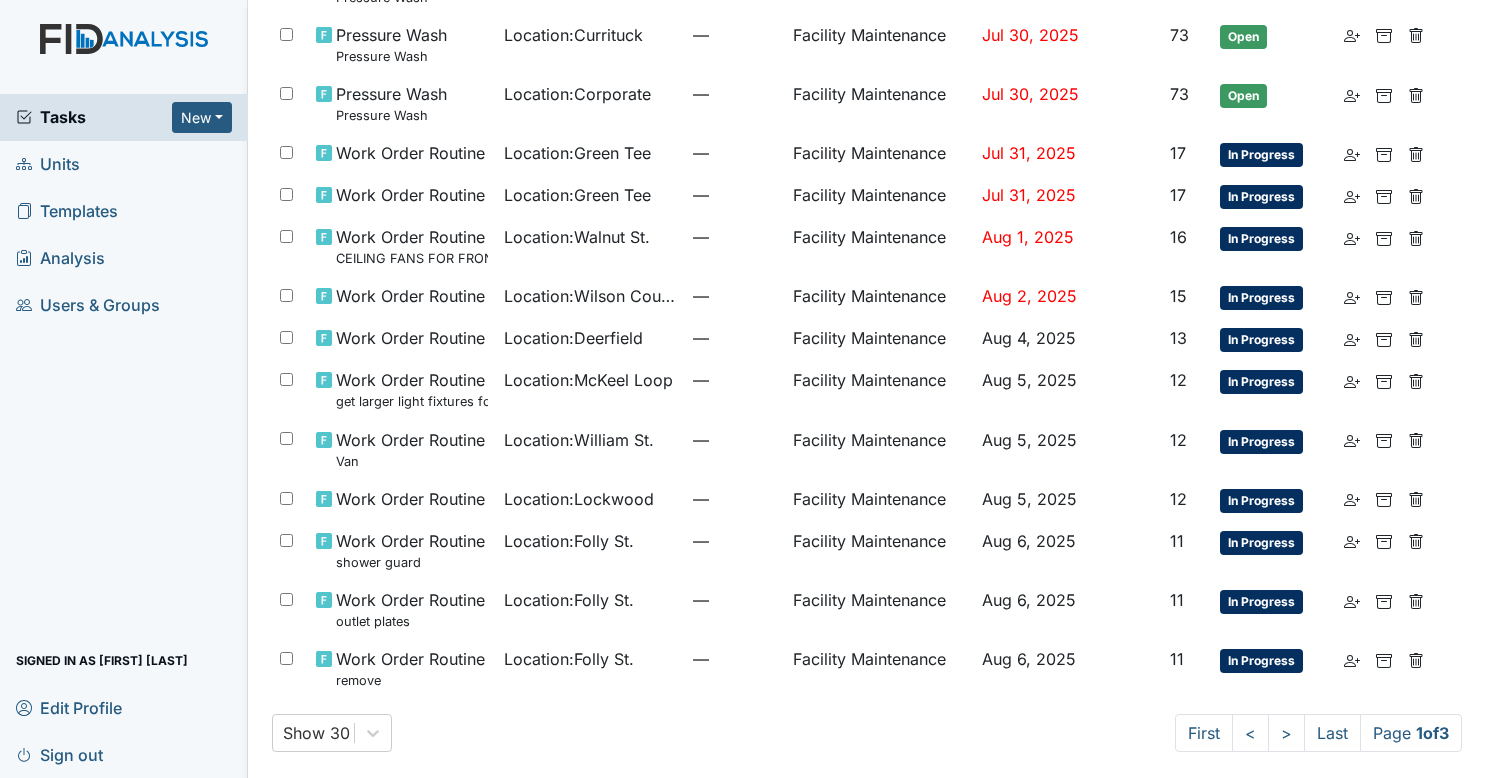 scroll, scrollTop: 0, scrollLeft: 0, axis: both 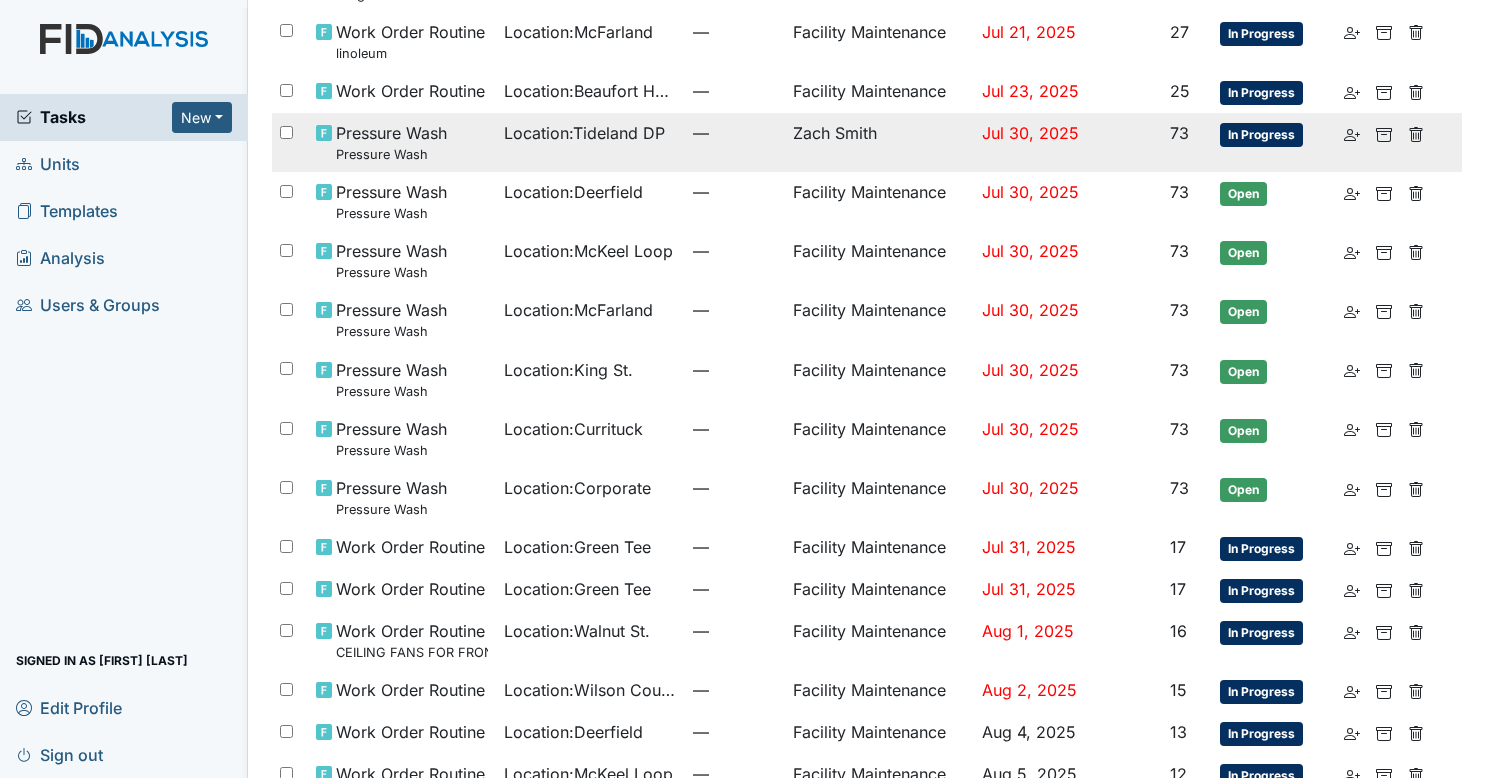 click on "Location :  Tideland DP" at bounding box center (590, 142) 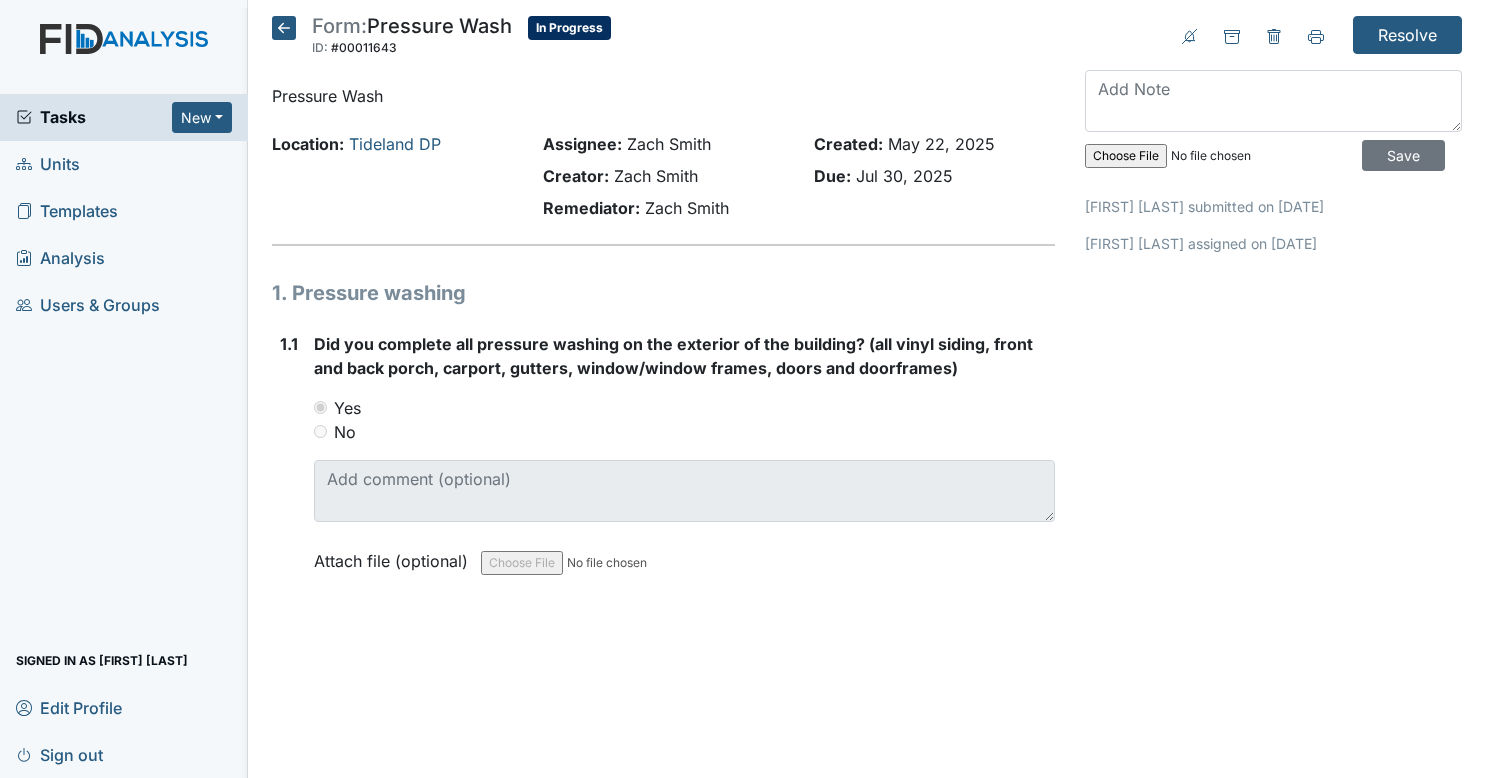 scroll, scrollTop: 0, scrollLeft: 0, axis: both 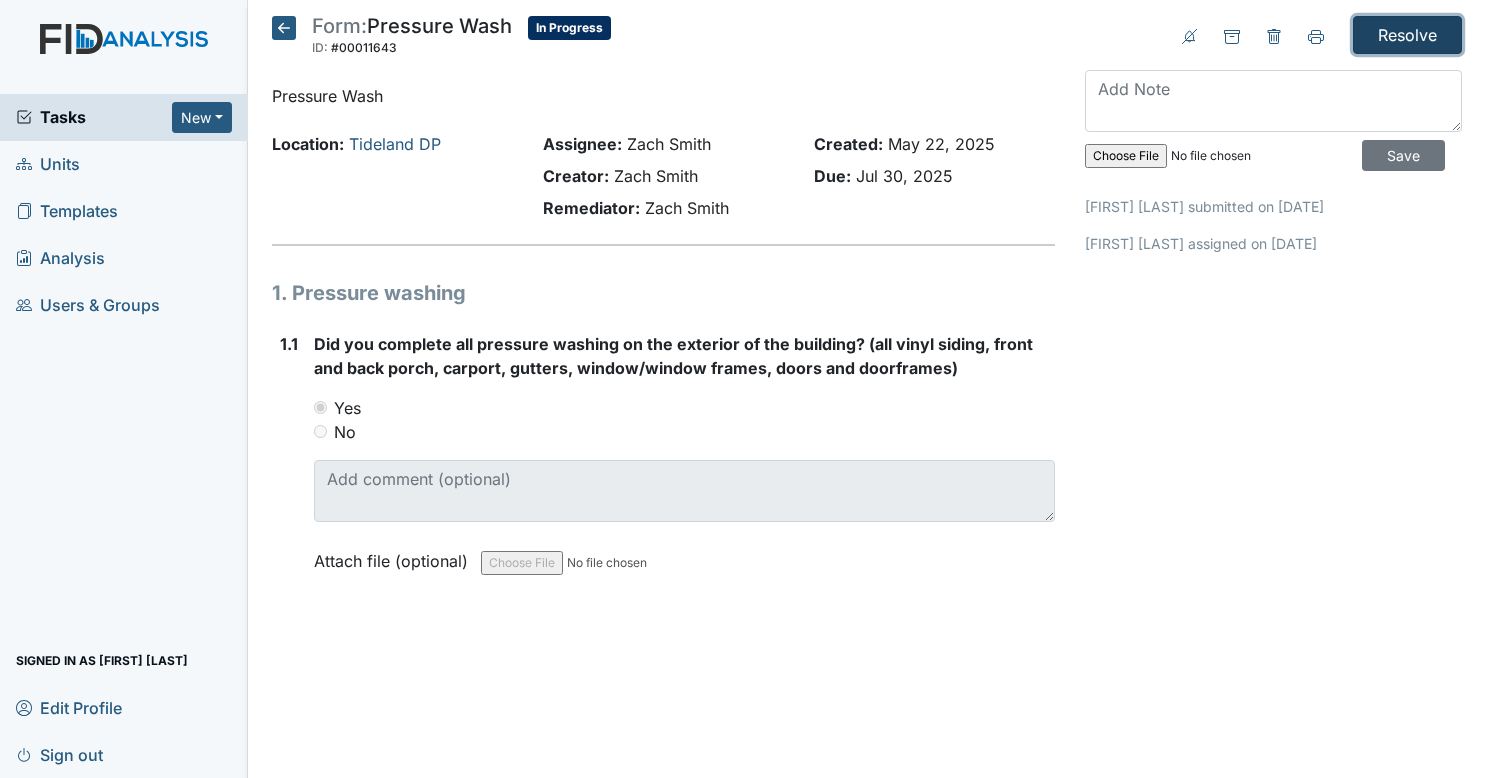 click on "Resolve" at bounding box center [1407, 35] 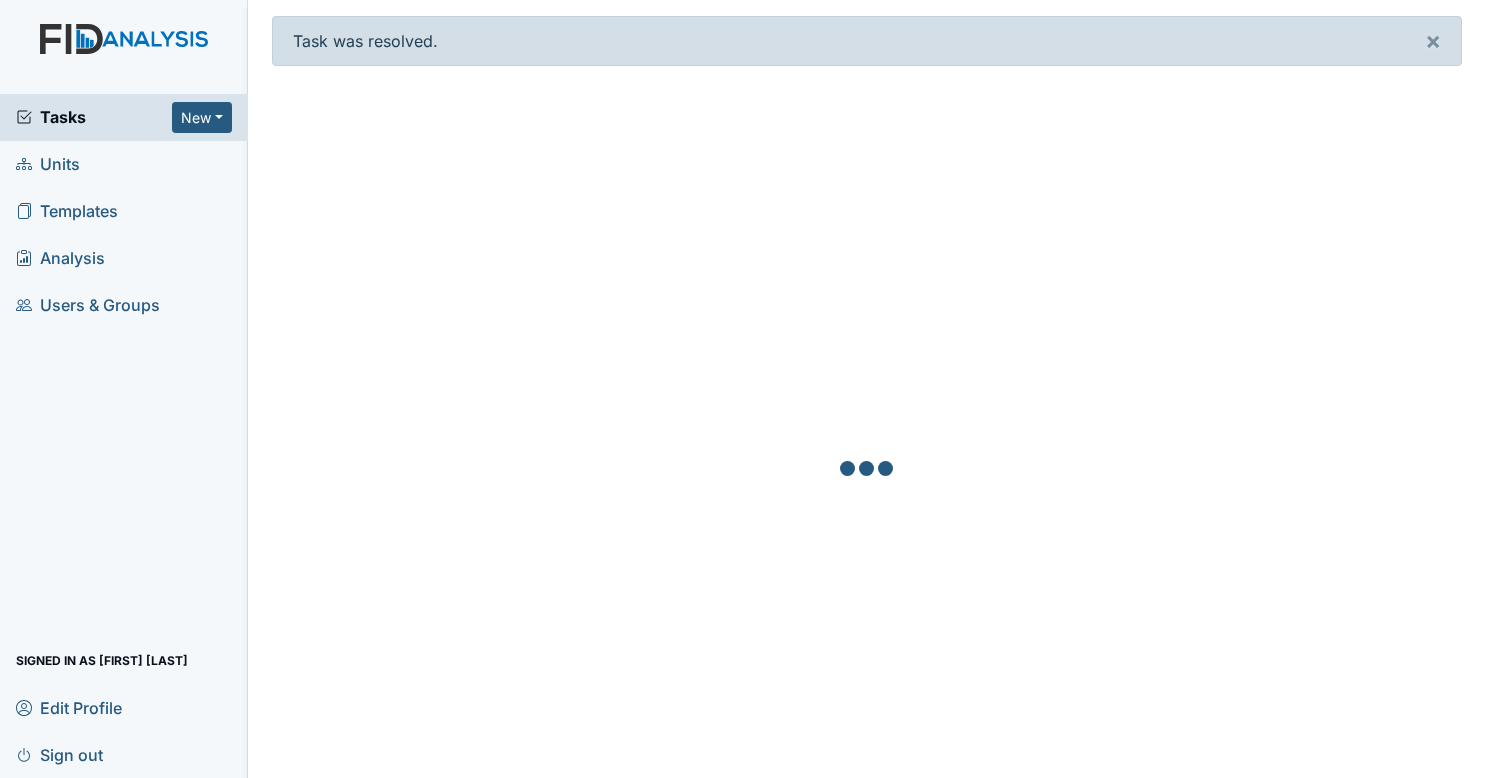 scroll, scrollTop: 0, scrollLeft: 0, axis: both 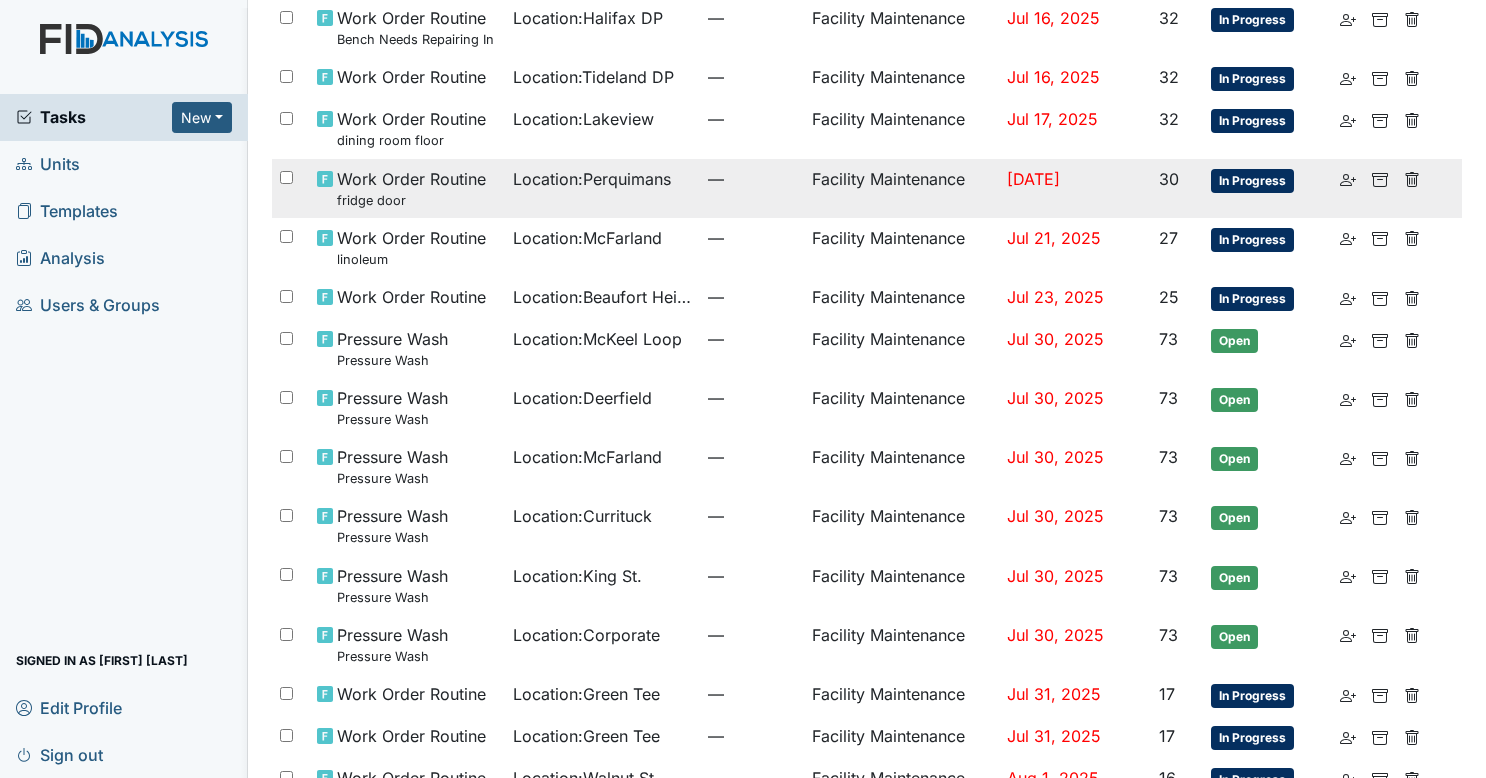 click on "Location :  [COUNTY]" at bounding box center (592, 179) 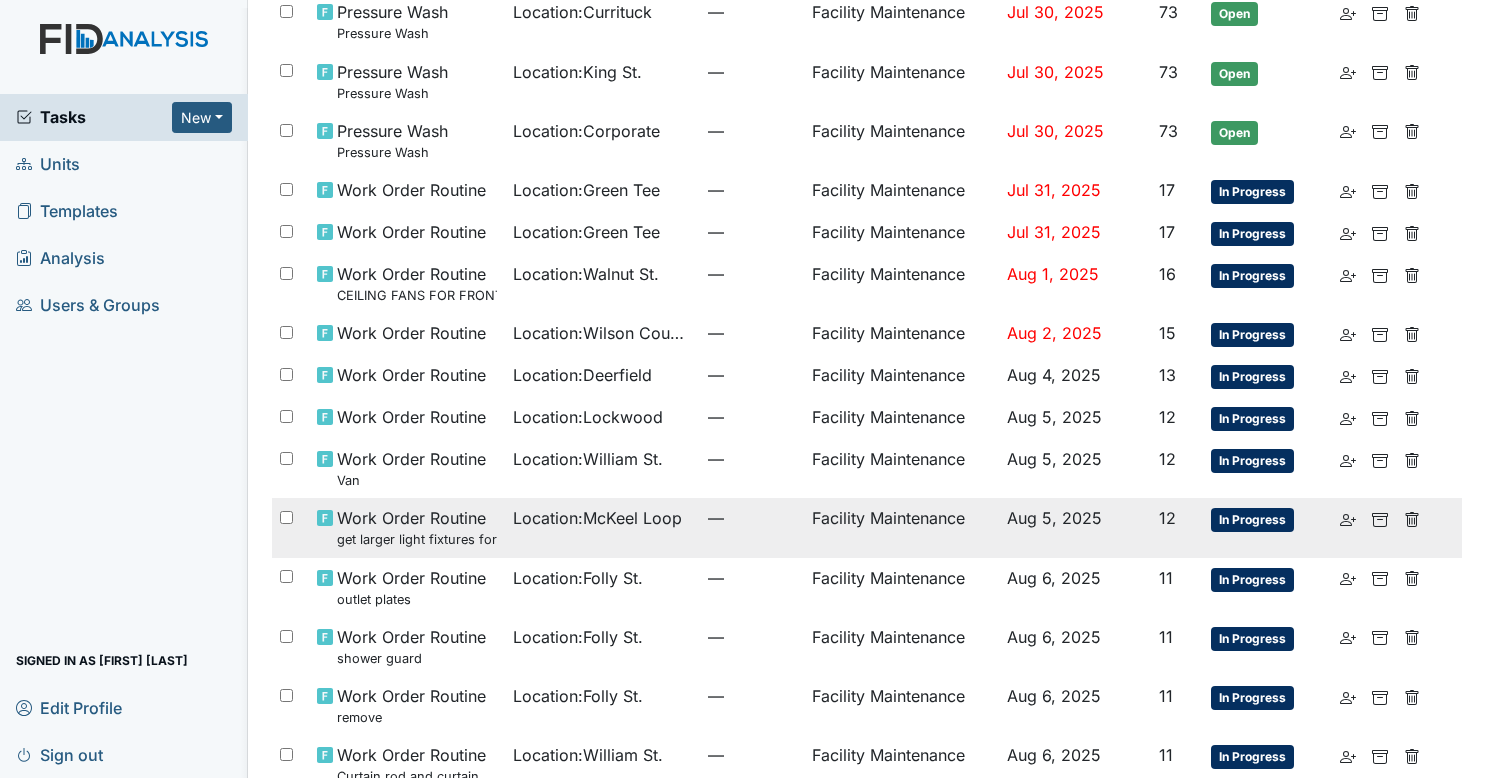 scroll, scrollTop: 1190, scrollLeft: 0, axis: vertical 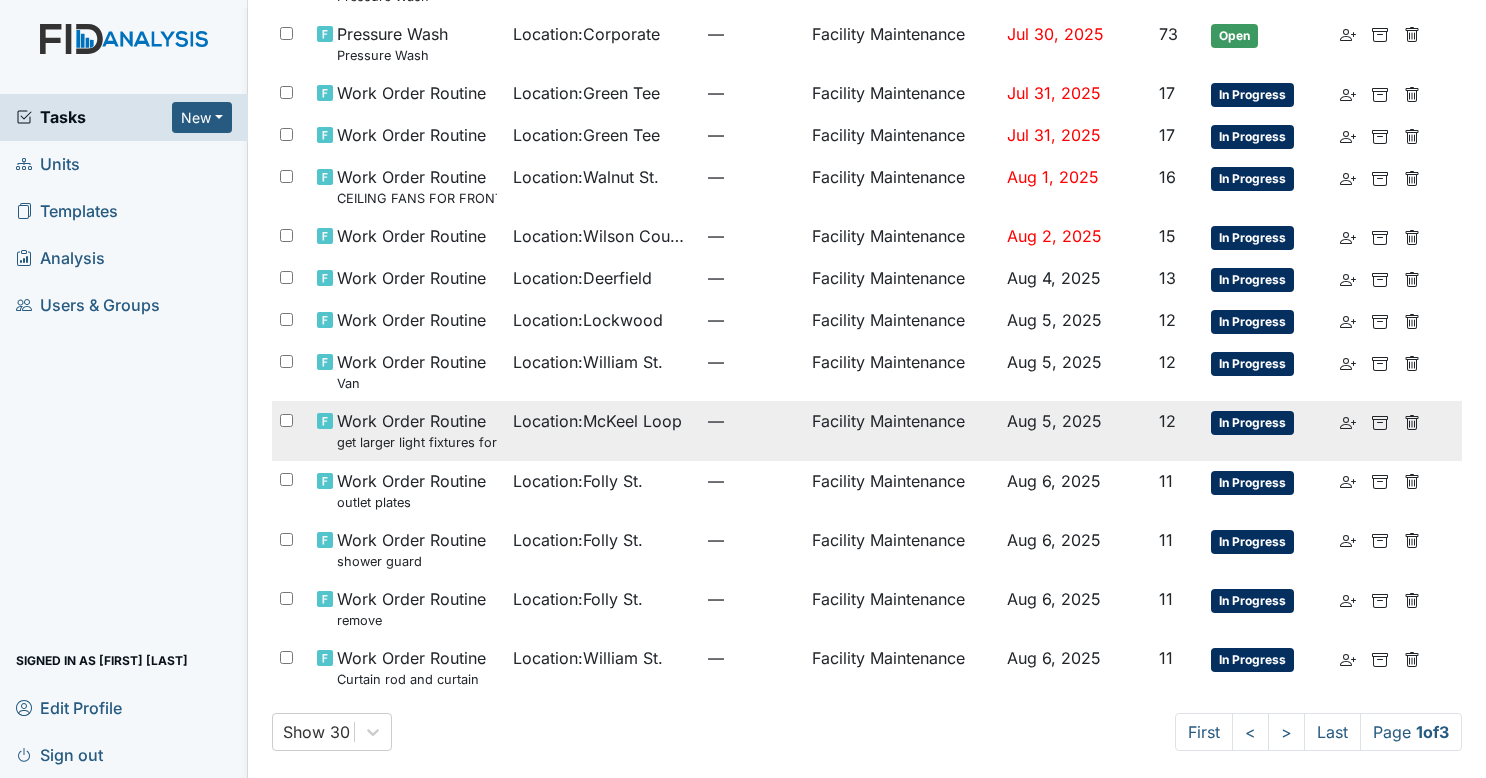 click on "Location :  McKeel Loop" at bounding box center (602, 430) 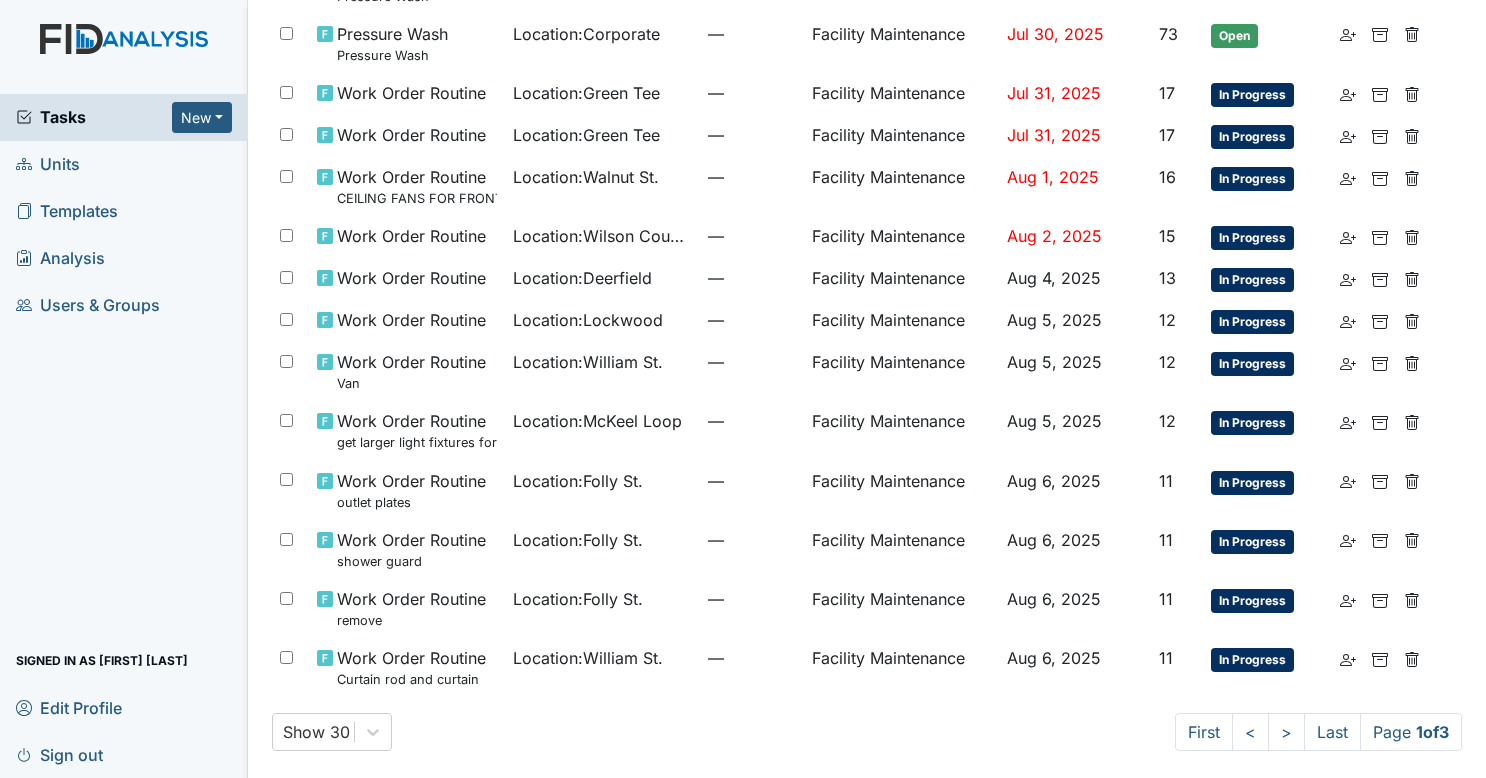 scroll, scrollTop: 1189, scrollLeft: 0, axis: vertical 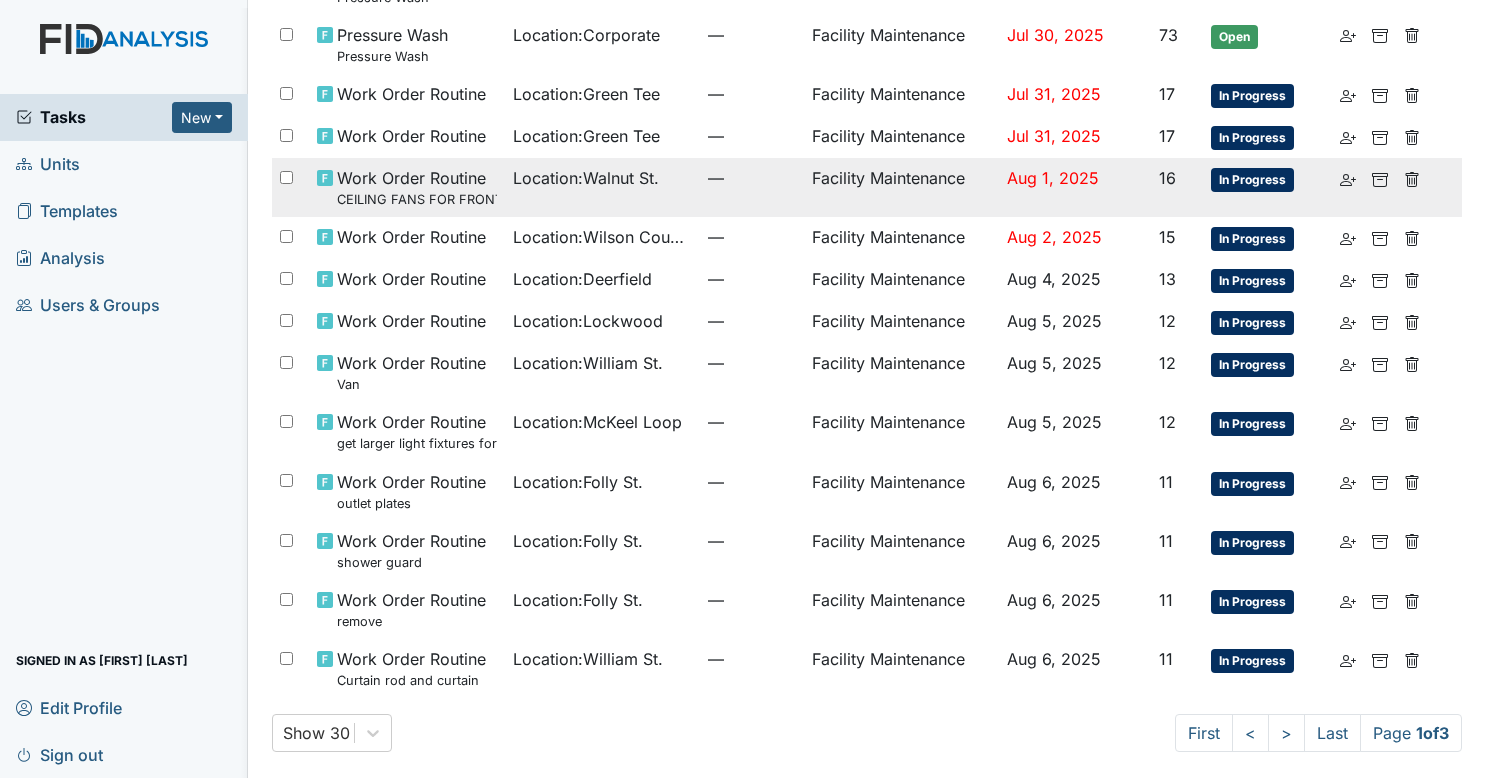 click on "CEILING FANS FOR FRONT PORCH" at bounding box center [416, 199] 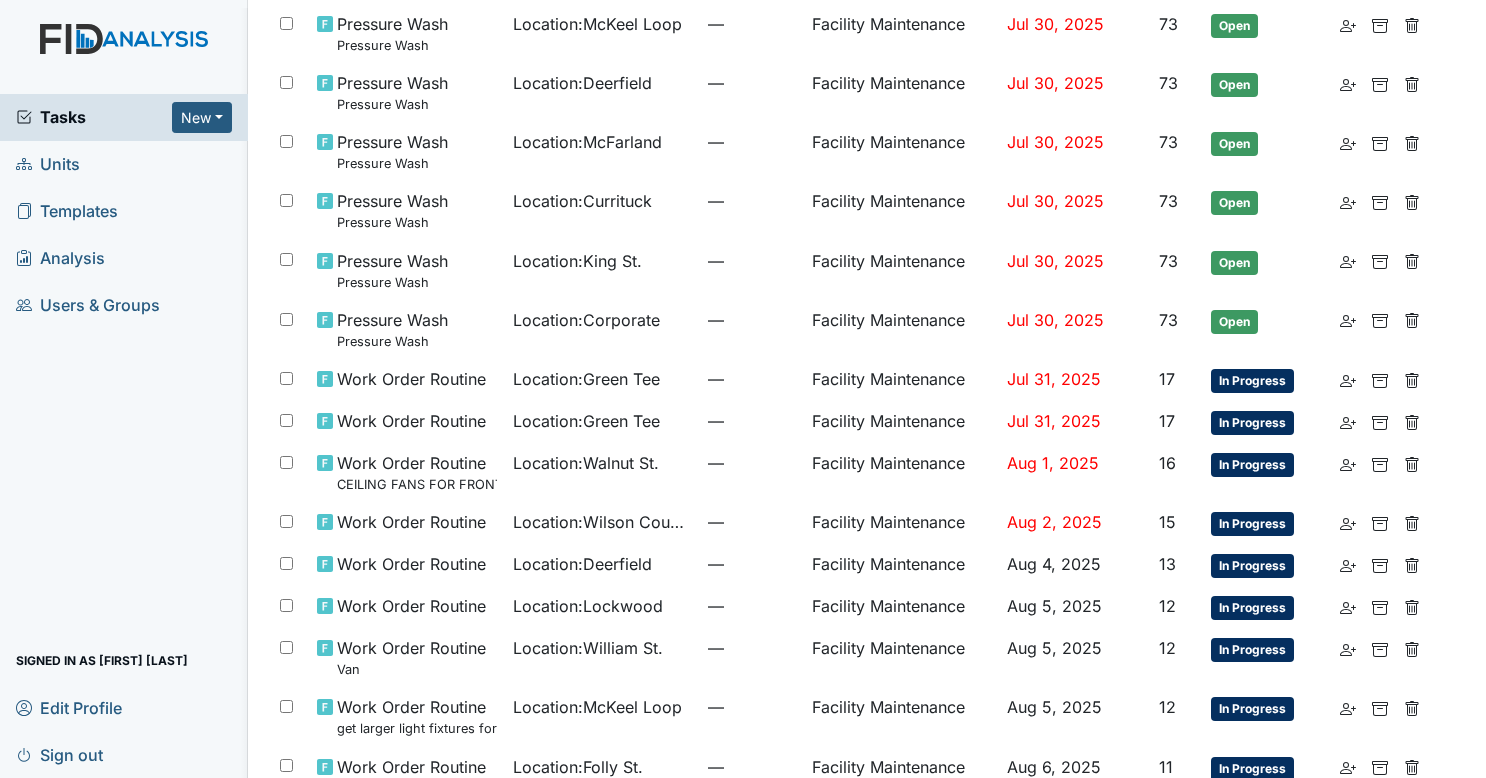 scroll, scrollTop: 1190, scrollLeft: 0, axis: vertical 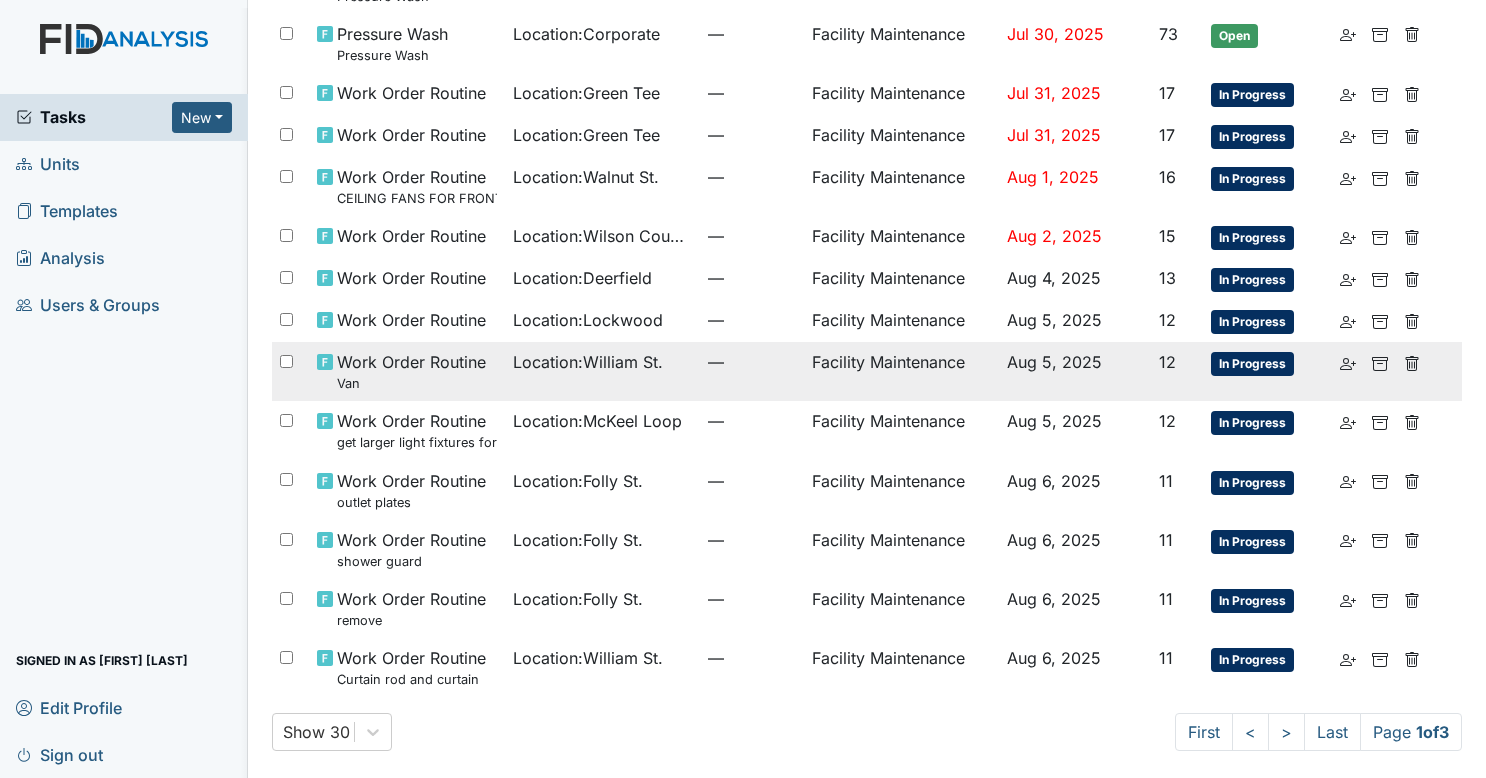 click on "—" at bounding box center [752, 362] 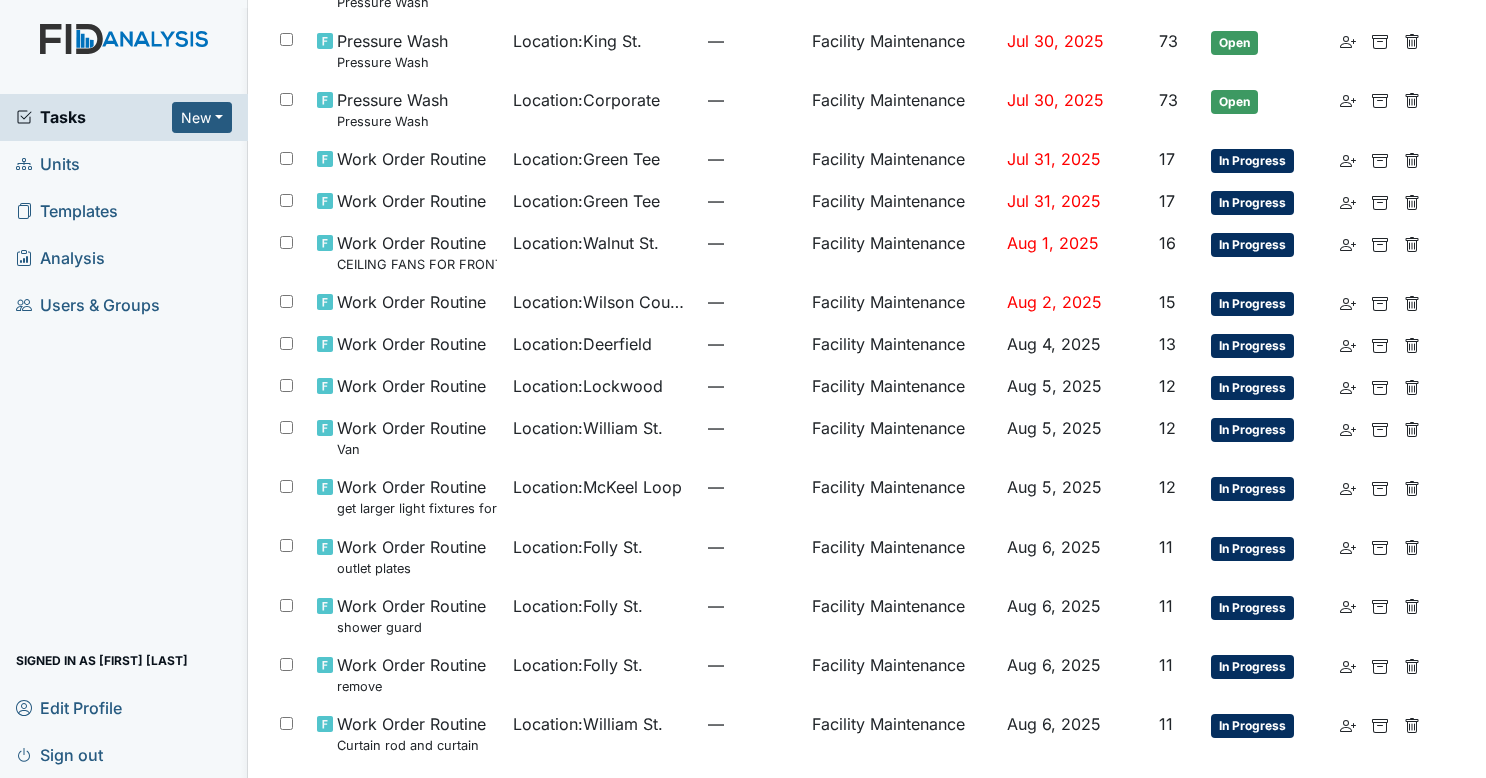 scroll, scrollTop: 1190, scrollLeft: 0, axis: vertical 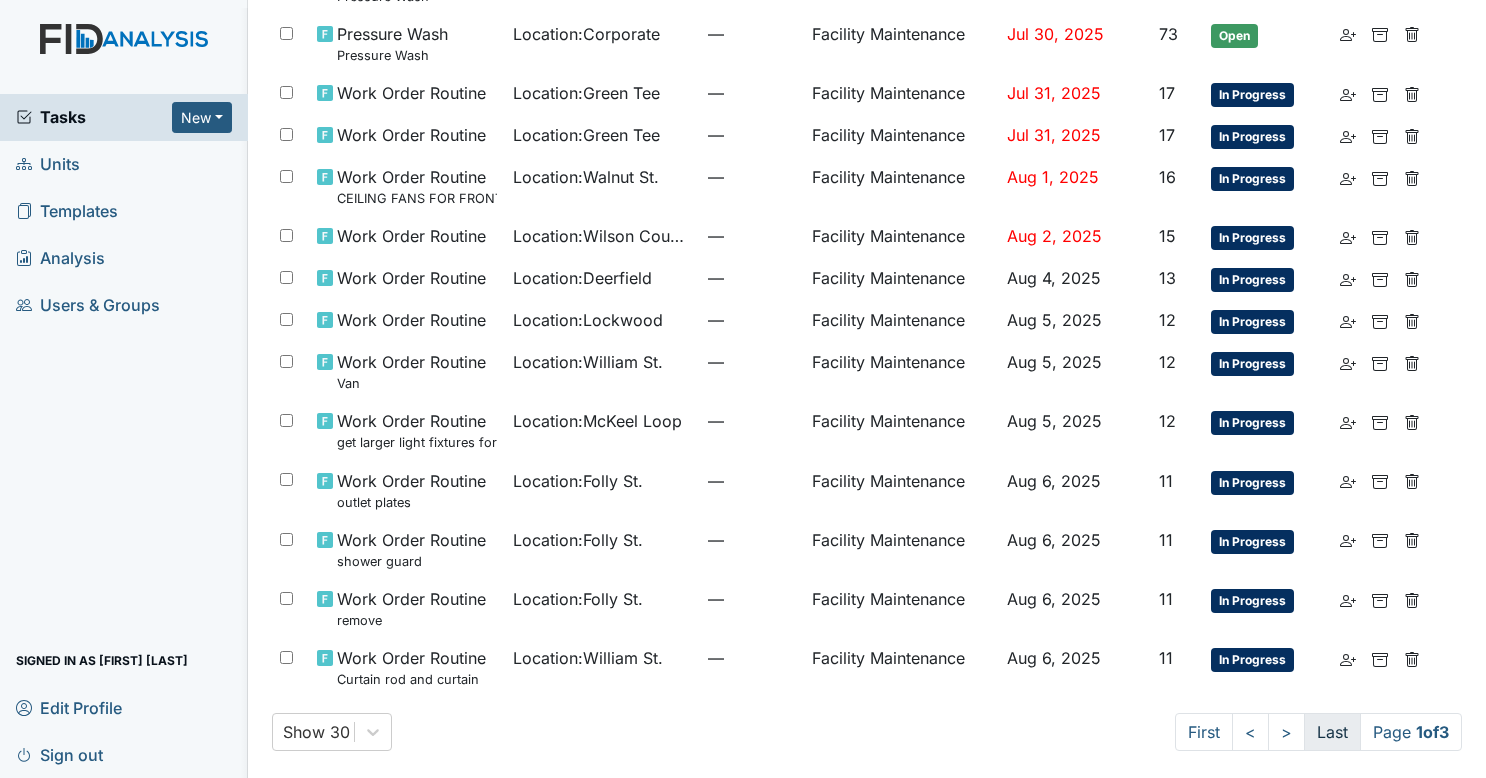 click on "Last" at bounding box center [1332, 732] 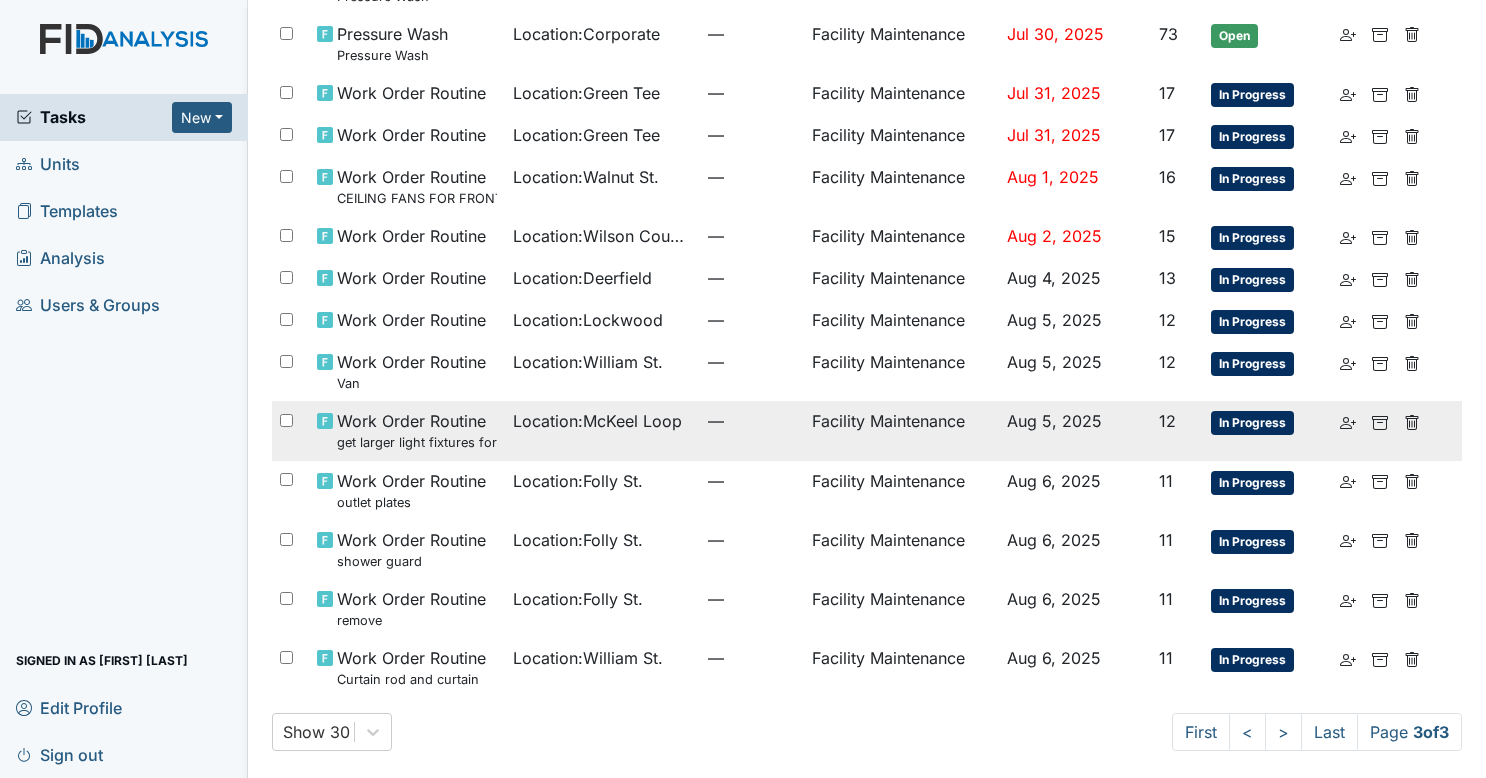 scroll, scrollTop: 0, scrollLeft: 0, axis: both 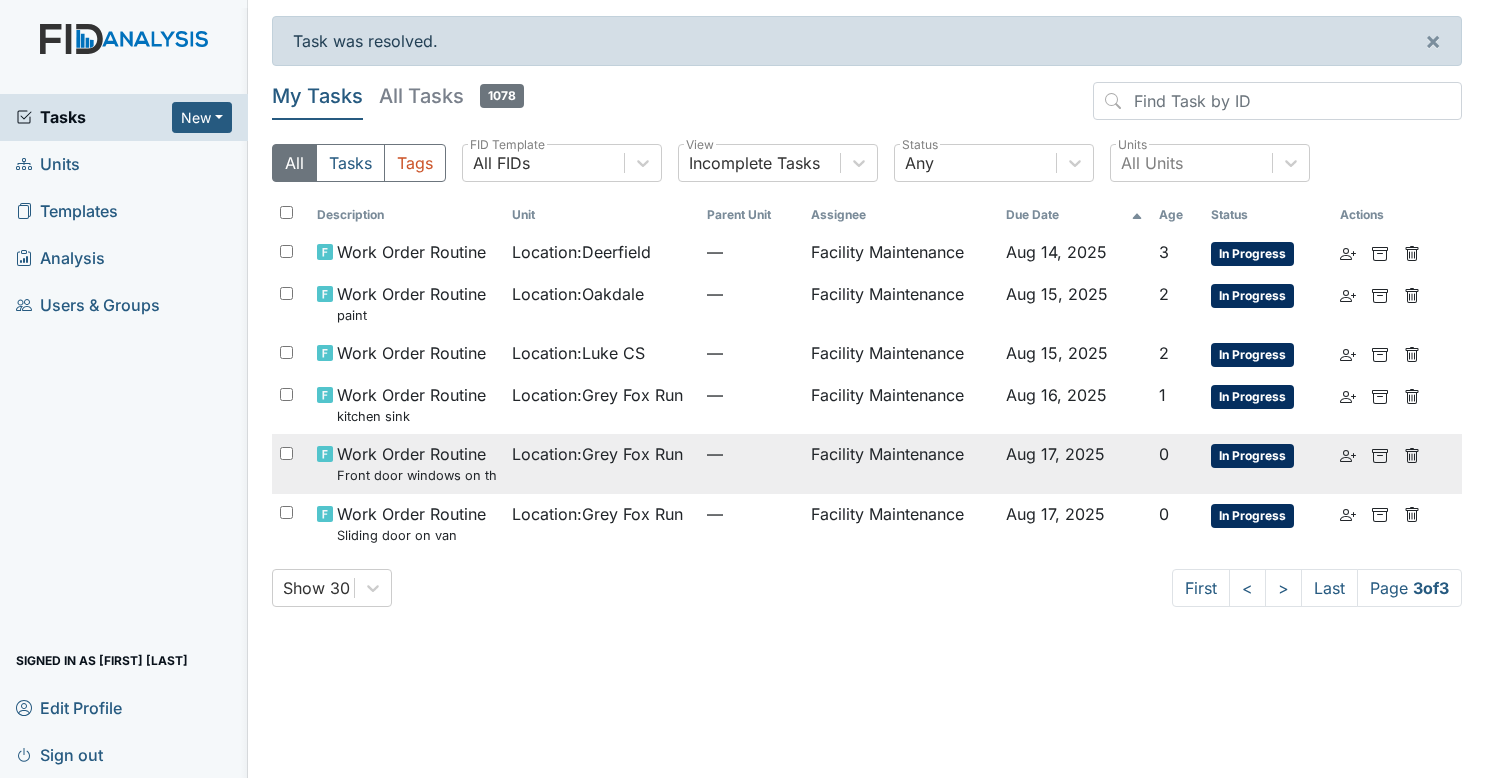 click on "Location :  Grey Fox Run" at bounding box center [597, 454] 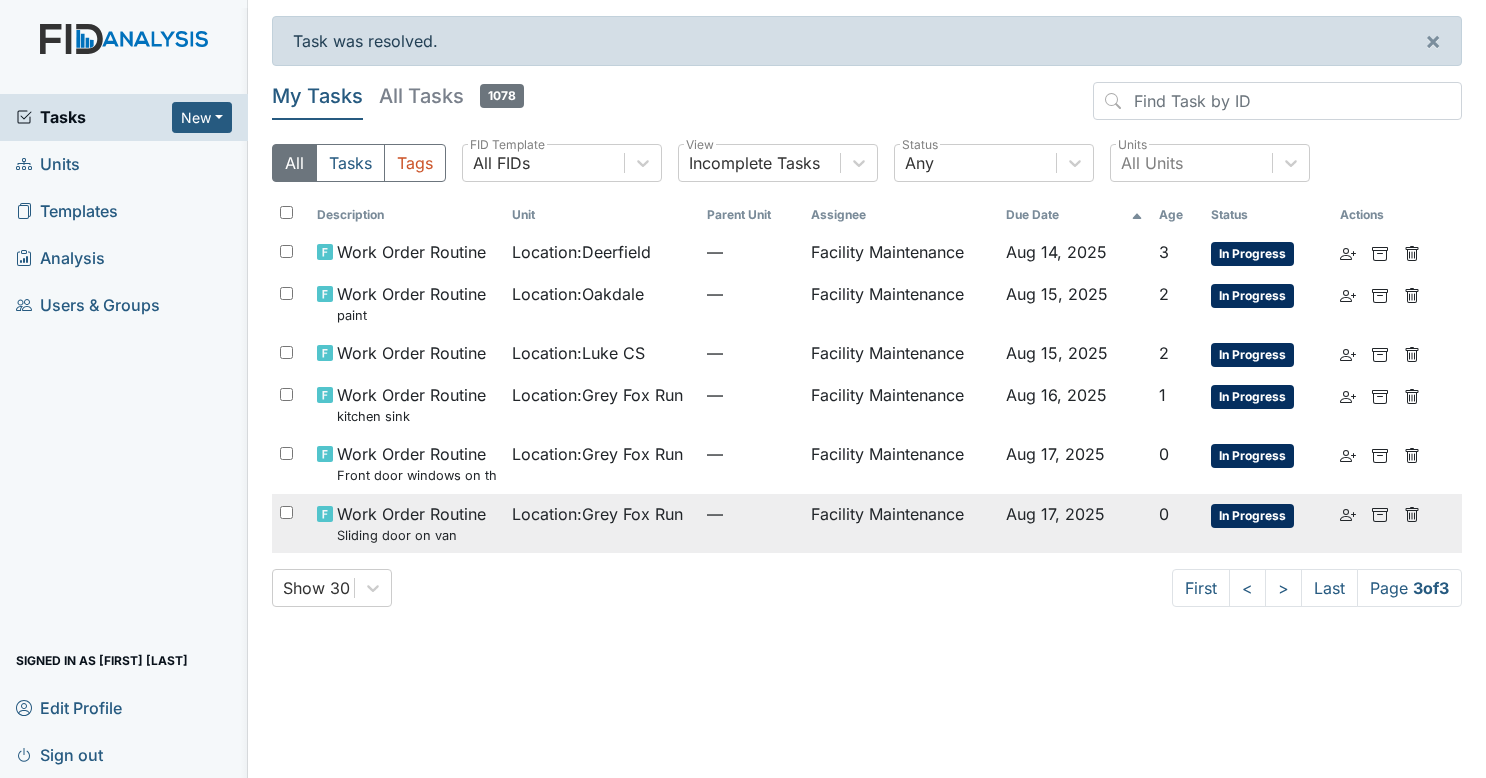 click on "Location :  Grey Fox Run" at bounding box center [601, 523] 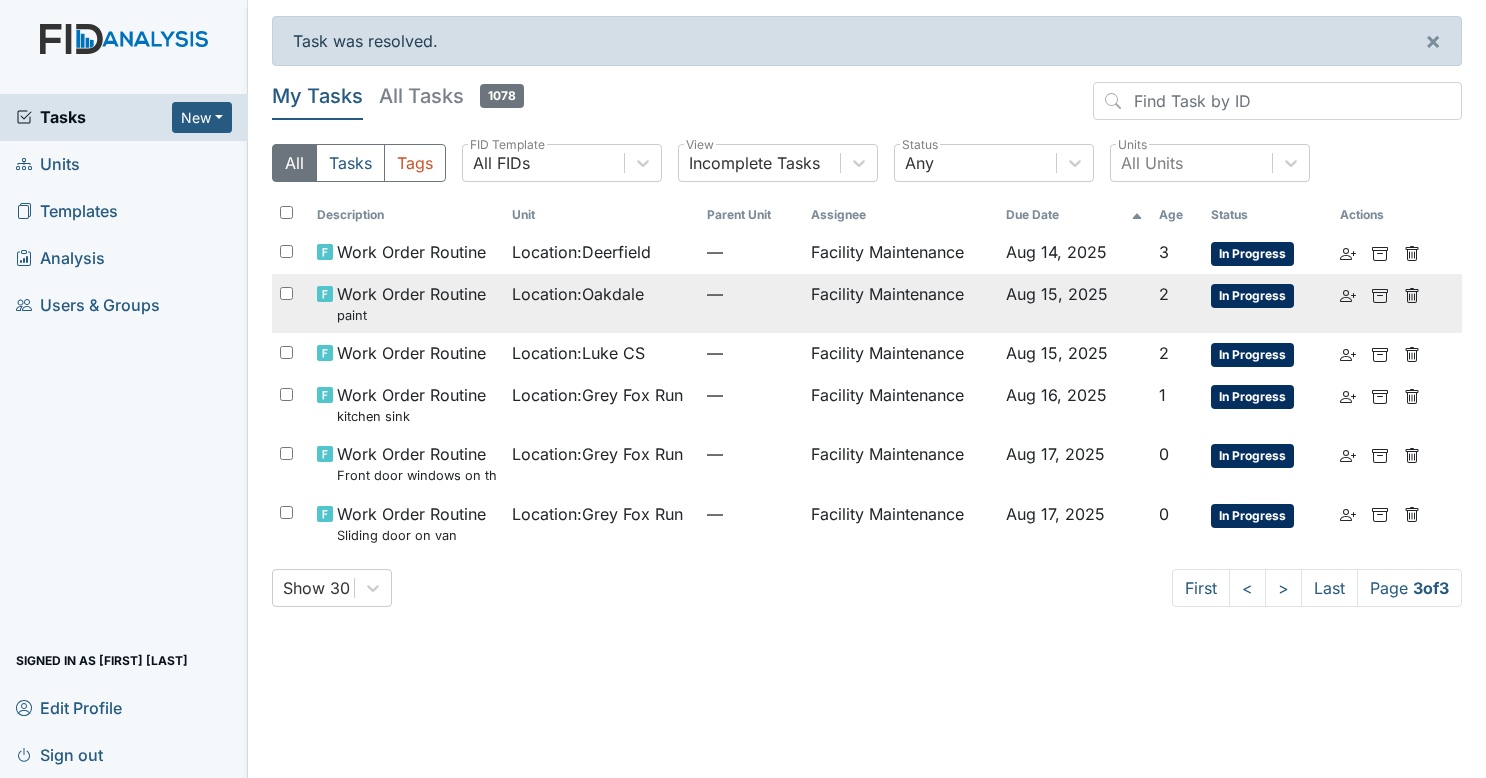 click on "Work Order Routine paint" at bounding box center [411, 303] 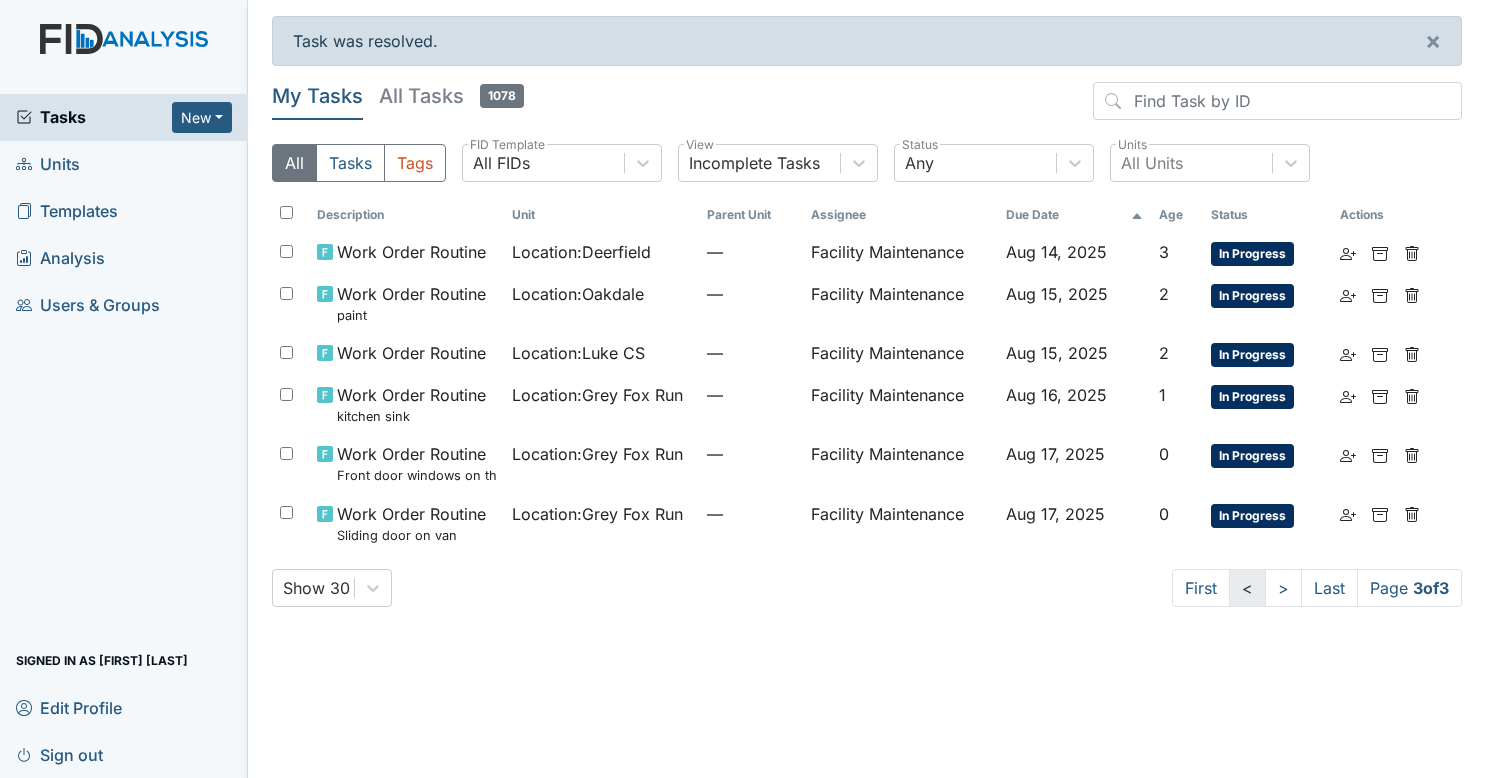 click on "<" at bounding box center [1247, 588] 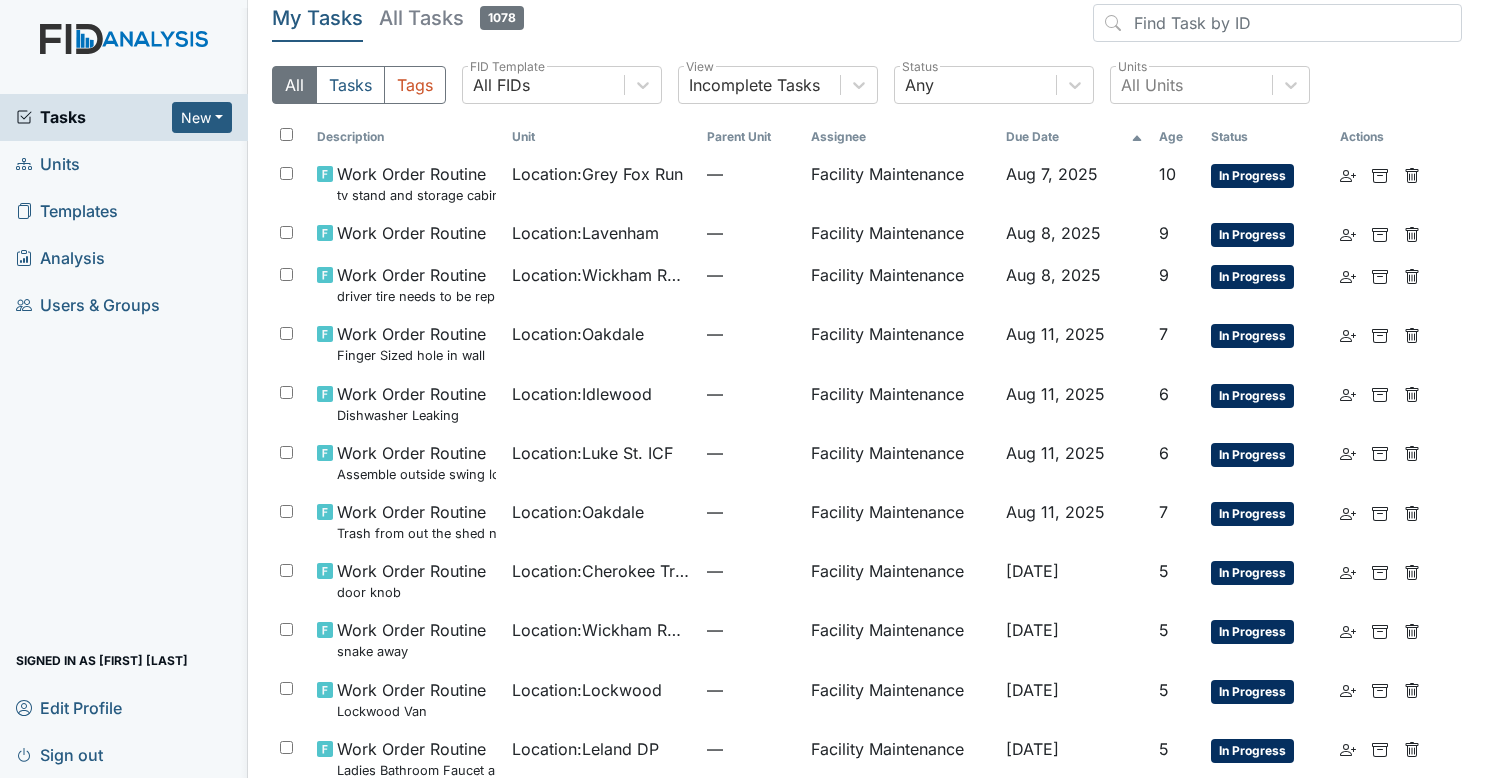 scroll, scrollTop: 70, scrollLeft: 0, axis: vertical 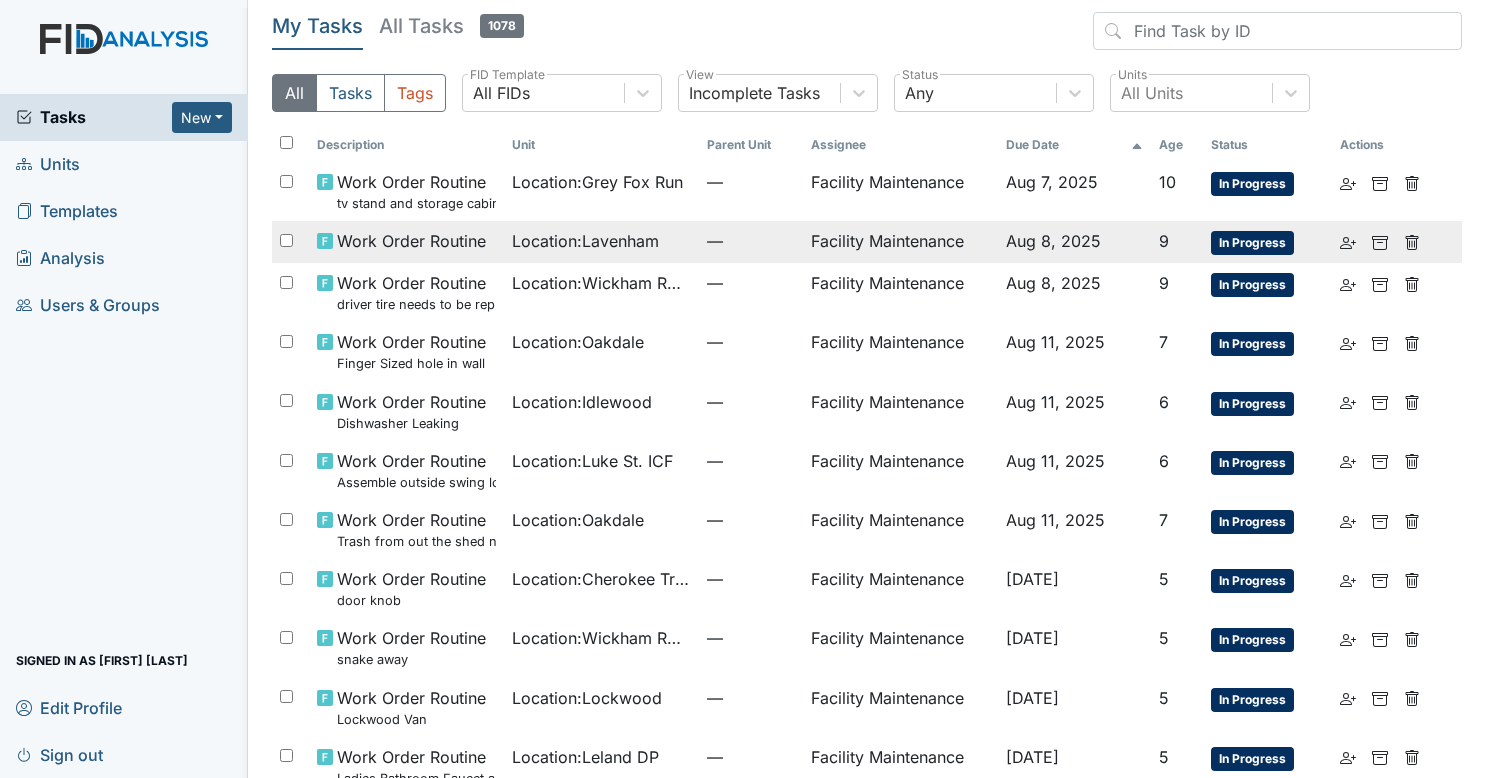click on "Location :  Lavenham" at bounding box center (601, 242) 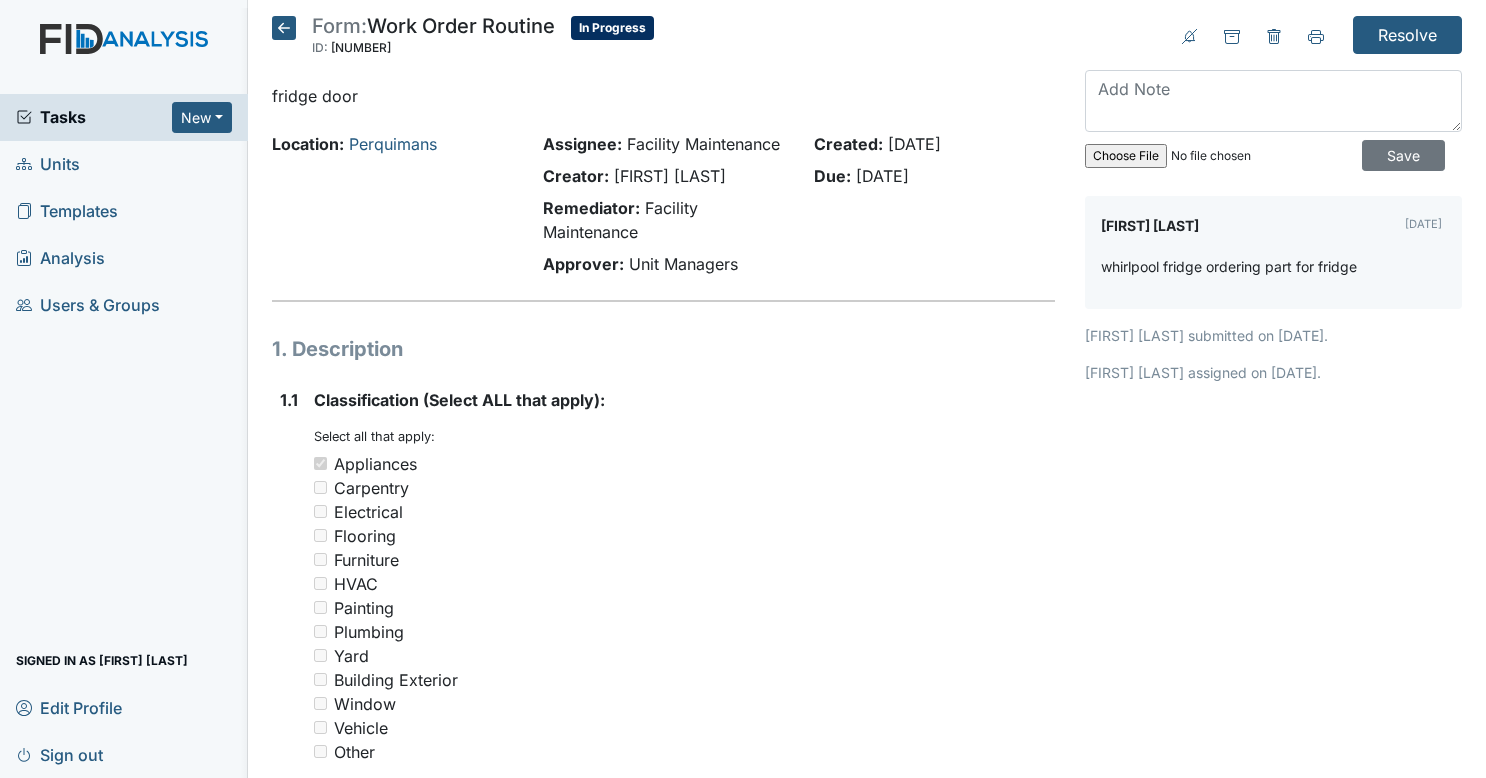scroll, scrollTop: 0, scrollLeft: 0, axis: both 